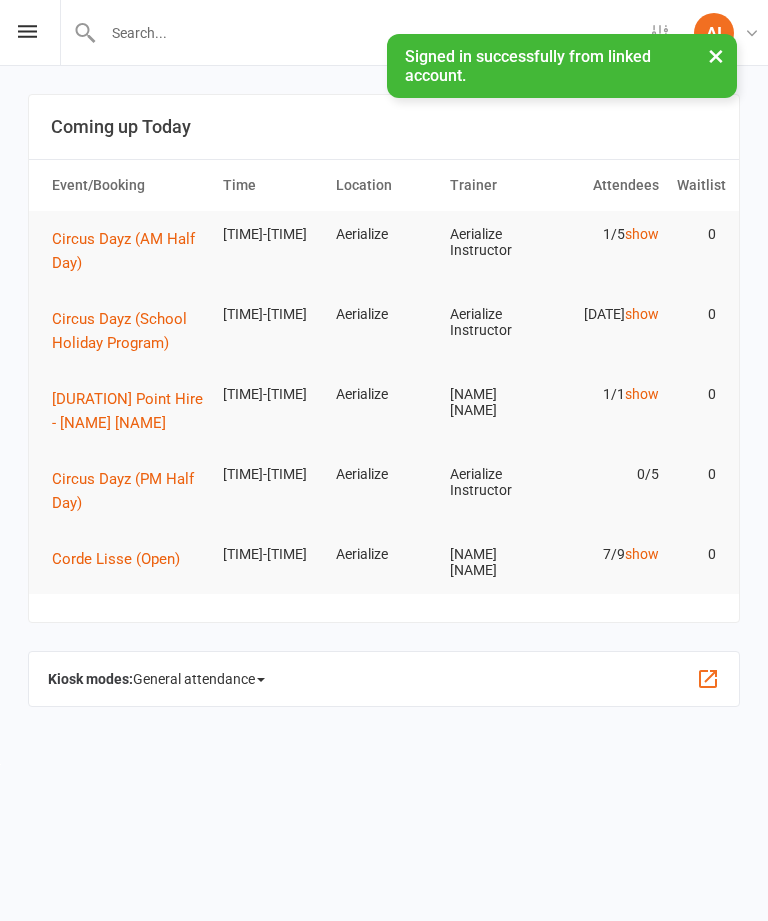 scroll, scrollTop: 0, scrollLeft: 0, axis: both 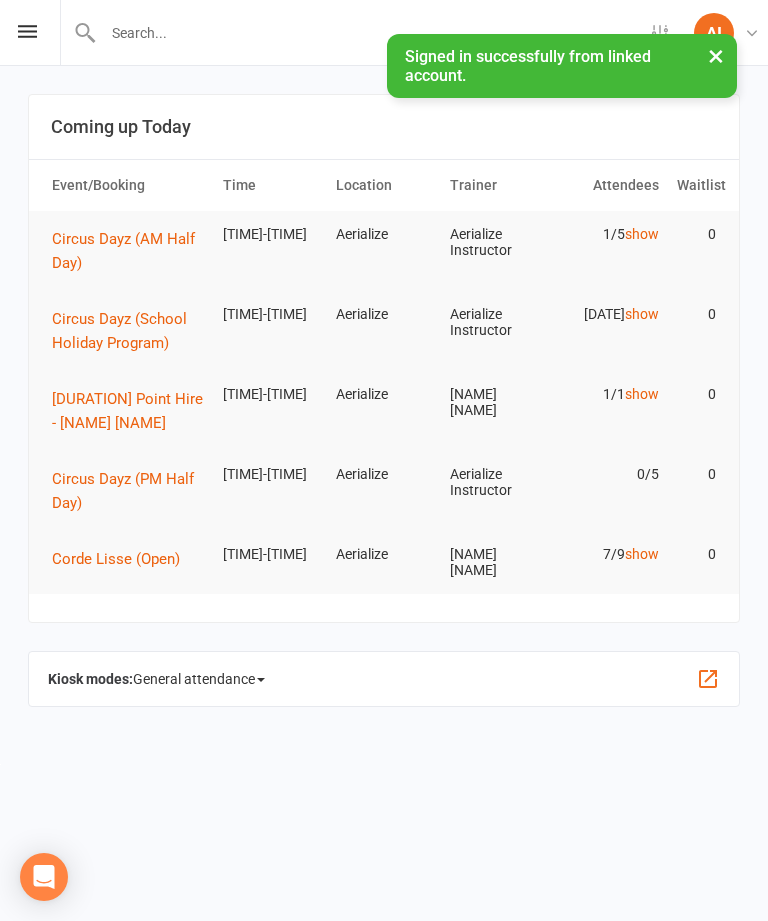 click on "×" at bounding box center (716, 55) 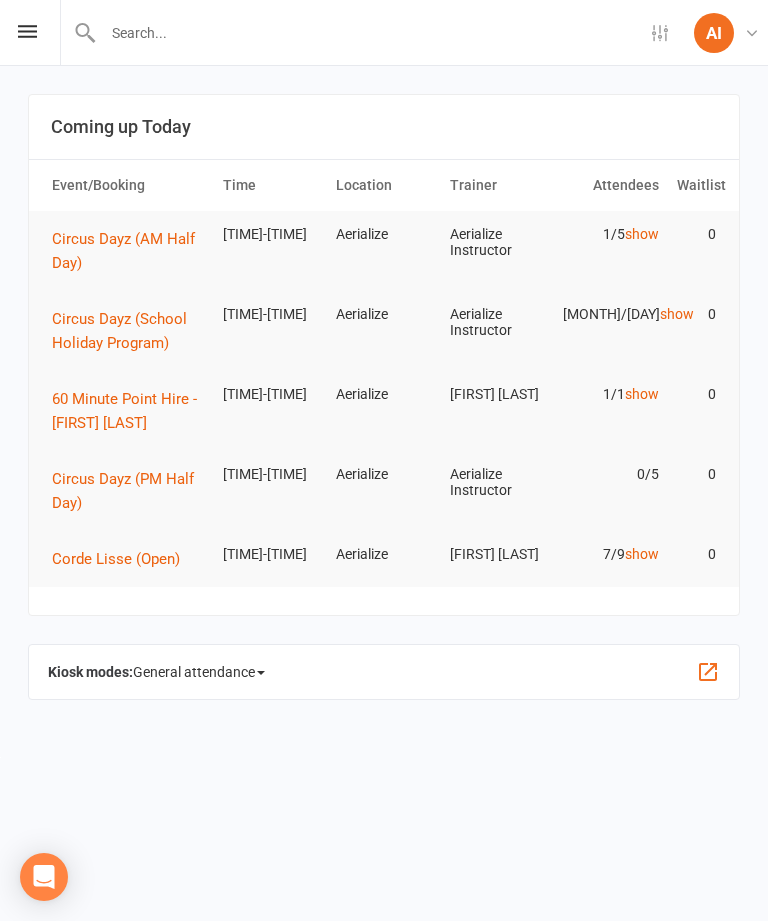 scroll, scrollTop: 0, scrollLeft: 0, axis: both 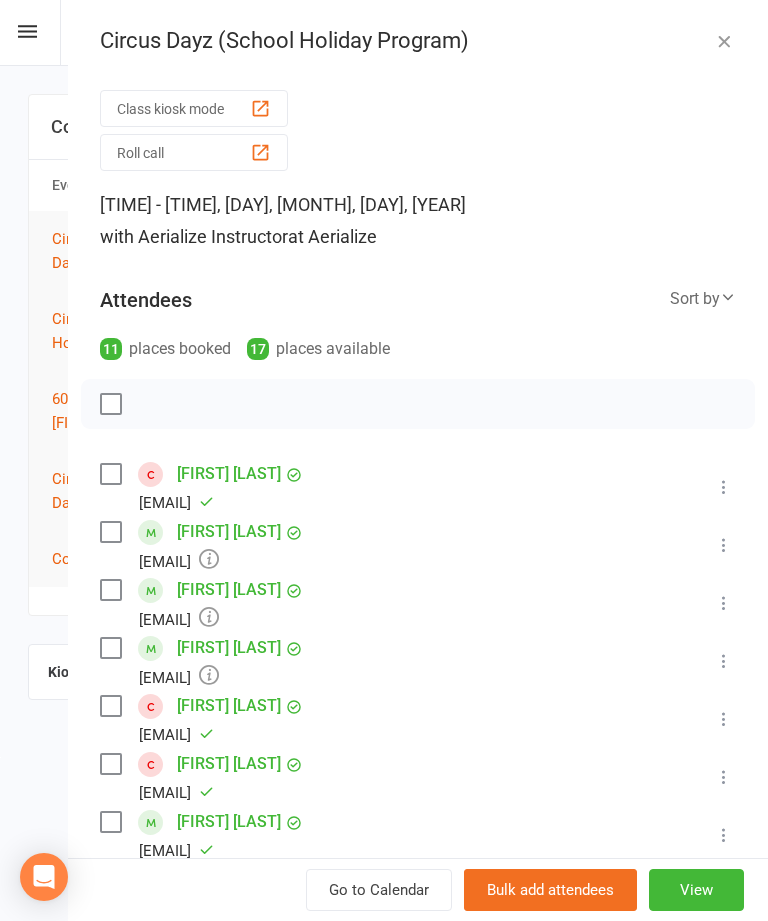 click on "Class kiosk mode  Roll call  [TIME] - [TIME], [DAY], [MONTH], [DAY], [YEAR] with Aerialize Instructor  at  Aerialize  Attendees  11  places booked 17  places available Sort by  Last name  First name  Booking created    [FIRST] [LAST]  [EMAIL] Attended More info  Remove  Mark absent  Undo check-in  Send message  Enable recurring bookings  All bookings for series    [FIRST] [LAST]  [EMAIL] Booked More info  Remove  Check in  Mark absent  Send message  Enable recurring bookings  All bookings for series    [FIRST] [LAST]  [EMAIL] Booked More info  Remove  Check in  Mark absent  Send message  Enable recurring bookings  All bookings for series    [FIRST] [LAST]  [EMAIL] Booked More info  Remove  Check in  Mark absent  Send message  Enable recurring bookings  All bookings for series    [FIRST] [LAST]  [EMAIL] Attended More info  Remove  Mark absent  Undo check-in  Send message  Enable recurring bookings  All bookings for series    [FIRST] [LAST]" at bounding box center (418, 776) 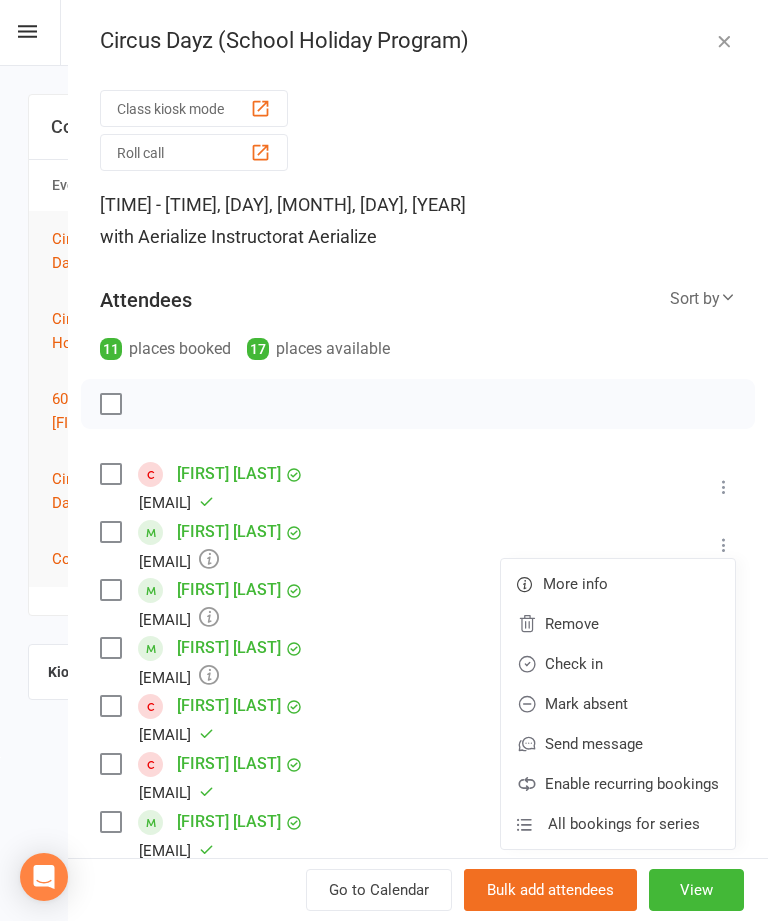 click on "Check in" at bounding box center (618, 624) 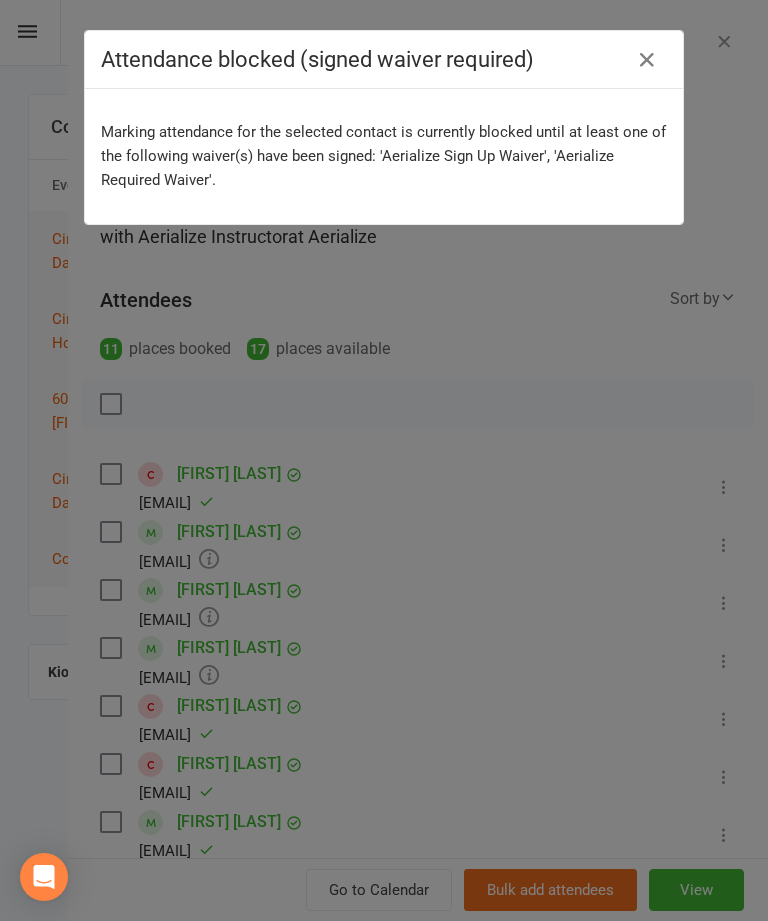 click at bounding box center [647, 60] 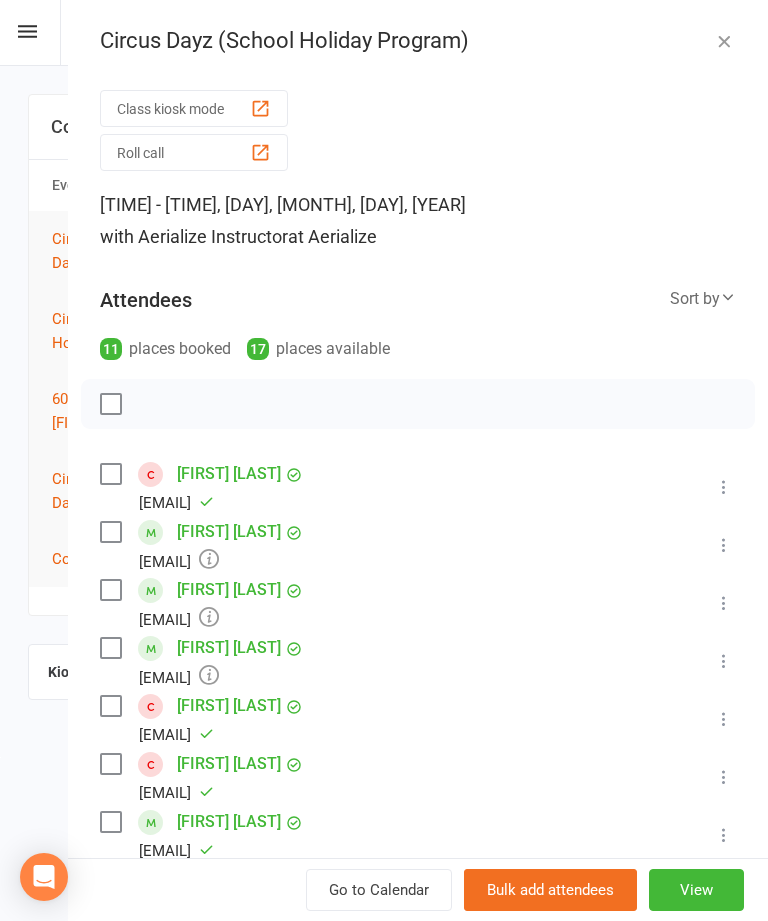 click on "Circus Dayz (School Holiday Program)" at bounding box center [418, 41] 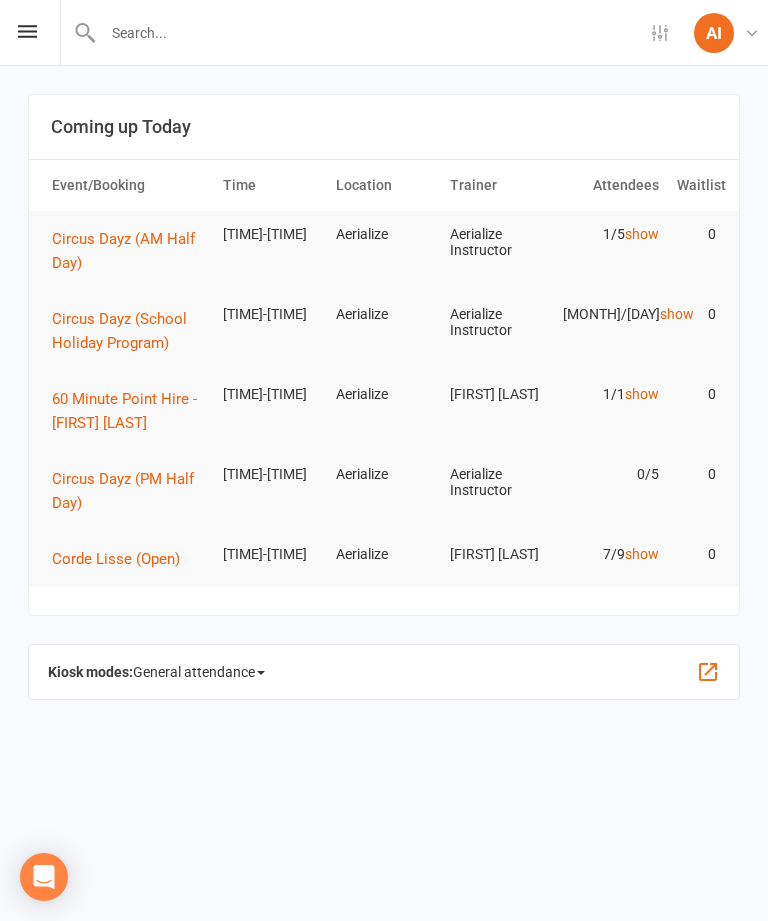 click on "Circus Dayz (School Holiday Program)" at bounding box center [123, 251] 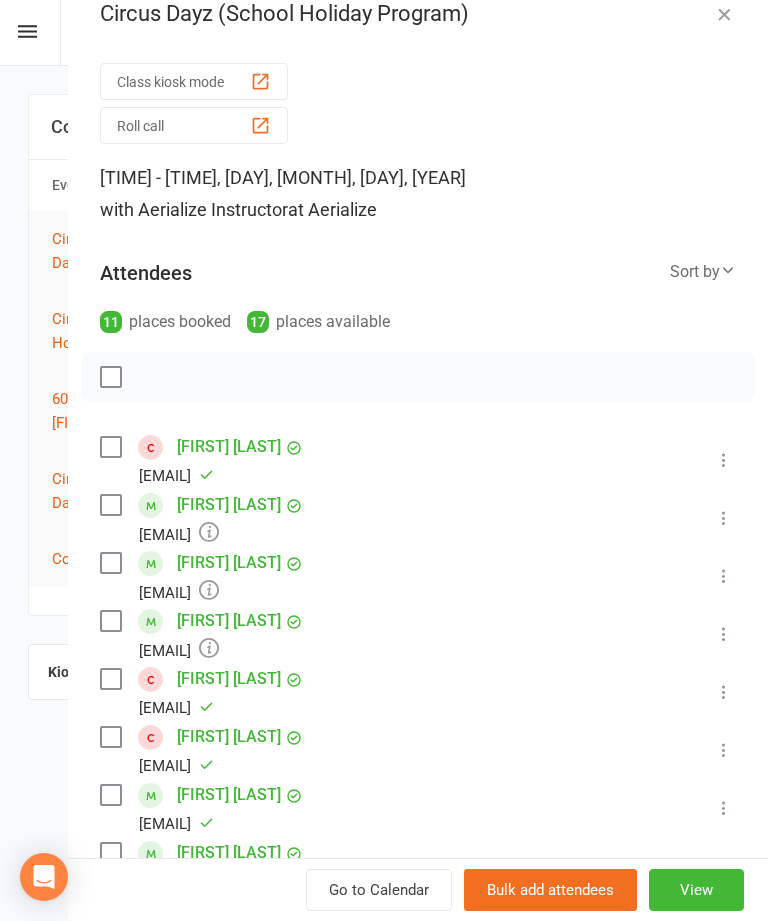 scroll, scrollTop: 27, scrollLeft: 0, axis: vertical 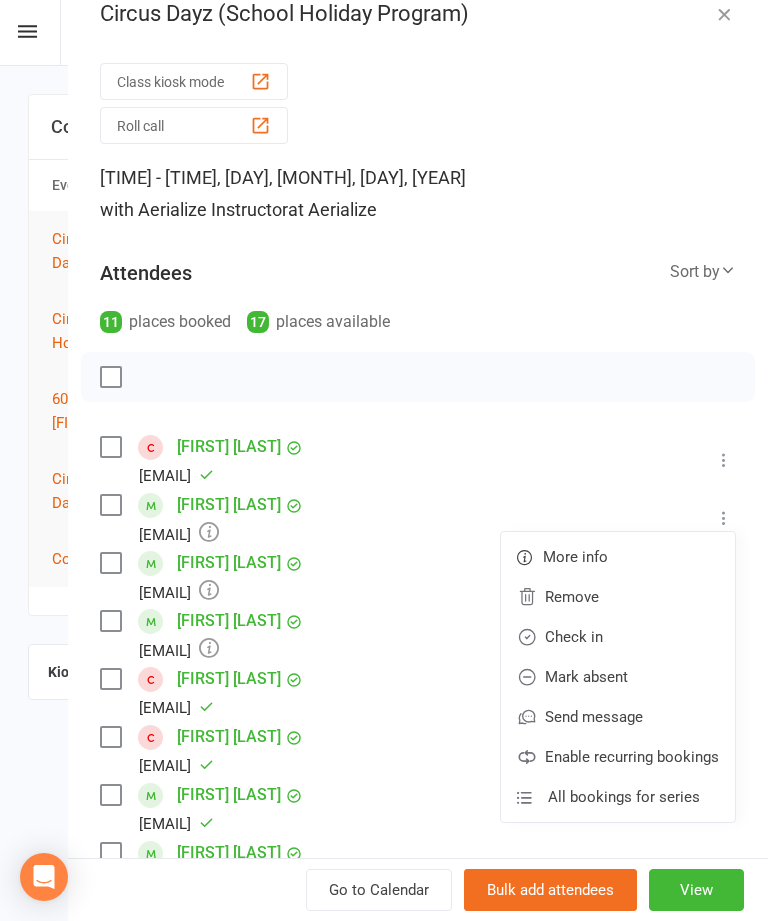 click on "Check in" at bounding box center (618, 597) 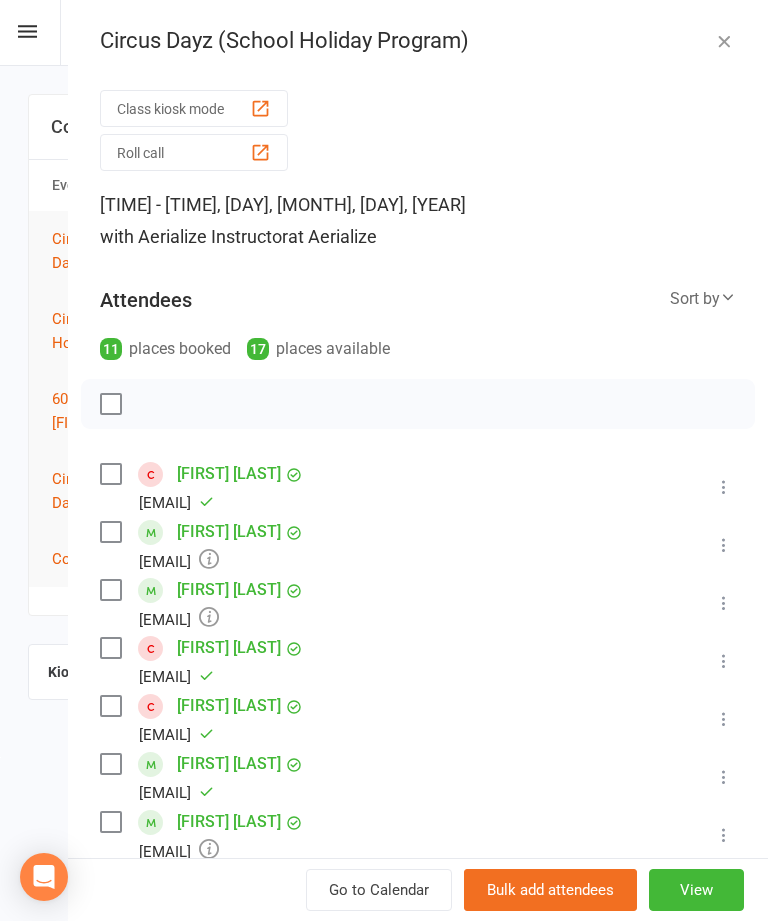scroll, scrollTop: -1, scrollLeft: 0, axis: vertical 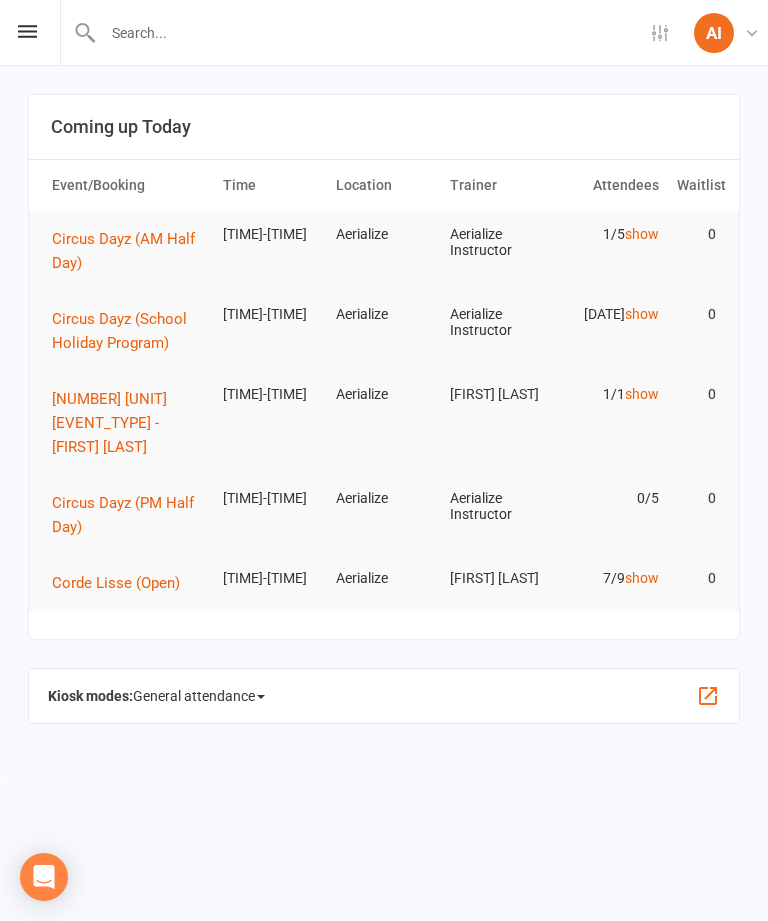 click at bounding box center (752, 33) 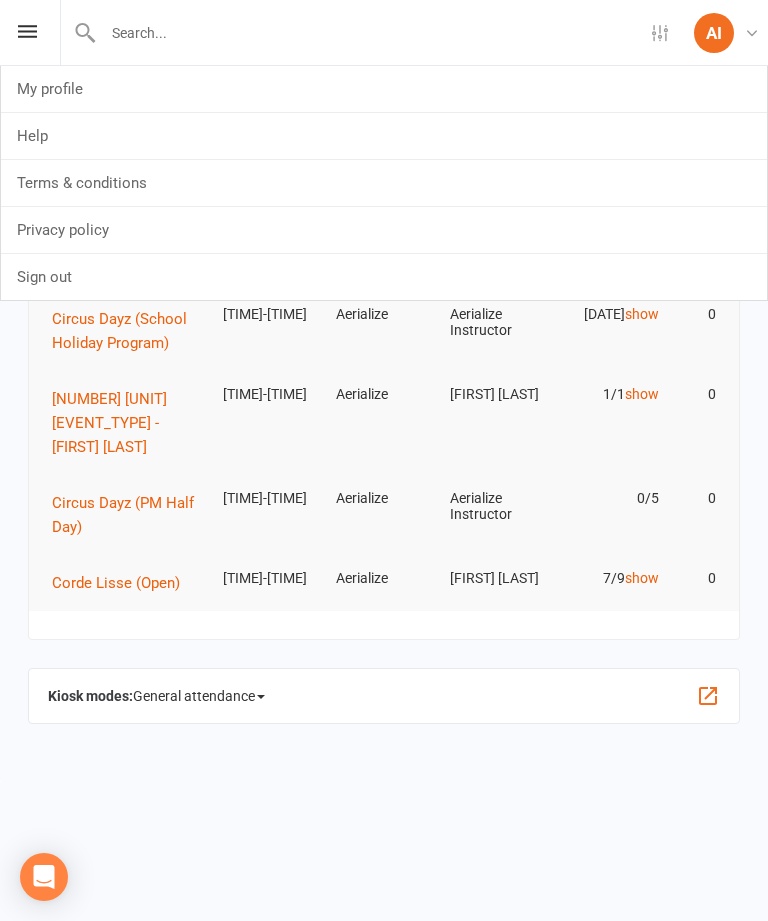 click on "Sign out" at bounding box center (384, 277) 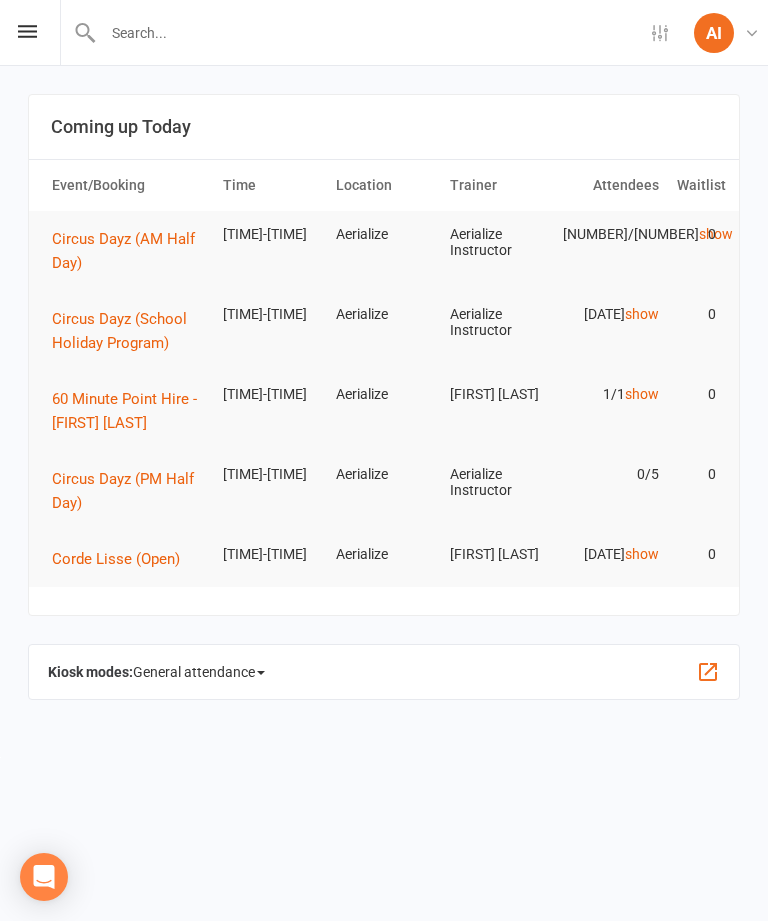 scroll, scrollTop: 0, scrollLeft: 0, axis: both 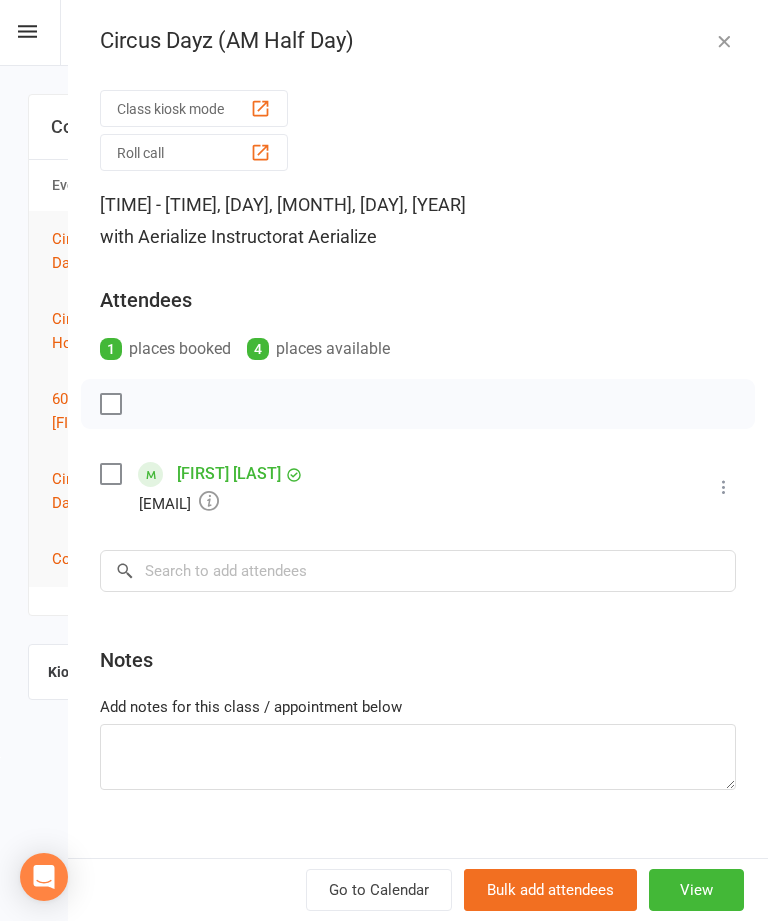 click at bounding box center (724, 41) 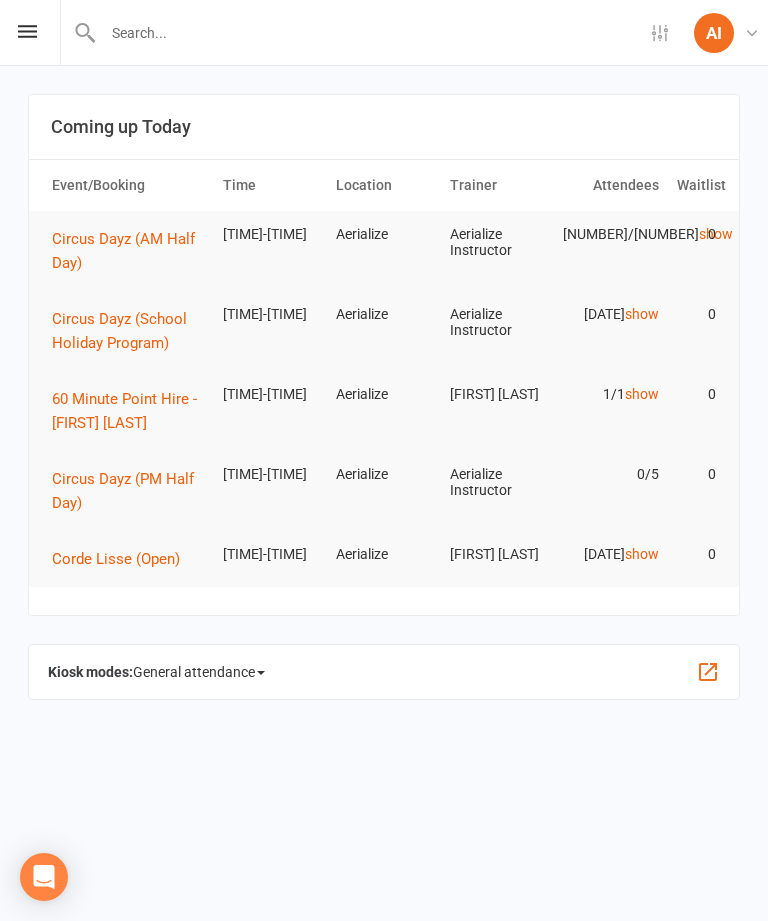 click on "Circus Dayz (School Holiday Program)" at bounding box center [128, 251] 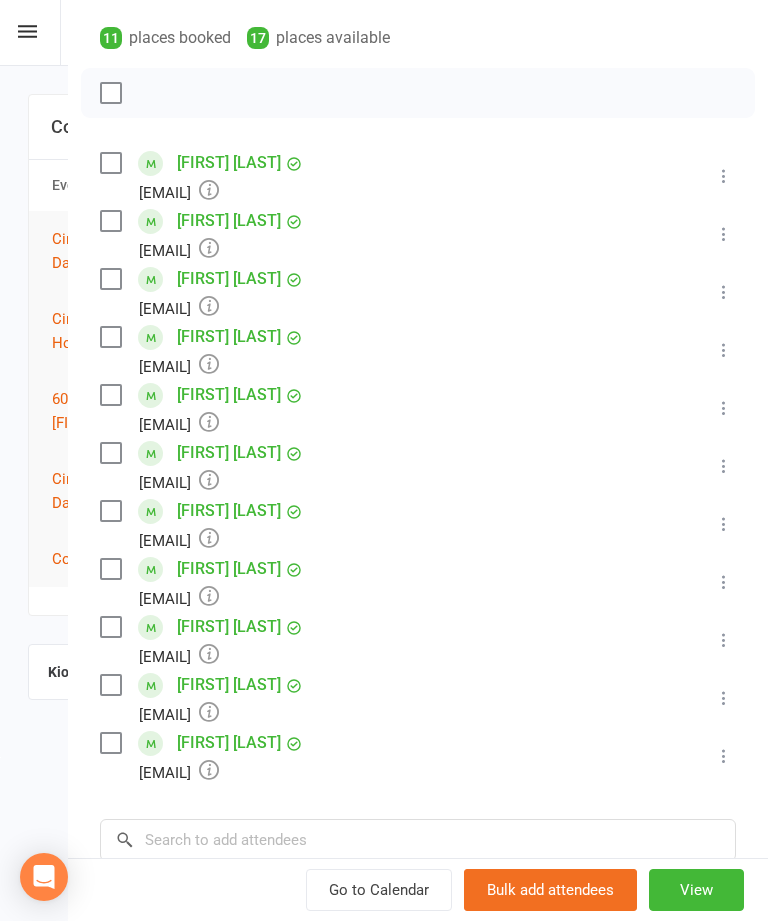 scroll, scrollTop: 312, scrollLeft: 0, axis: vertical 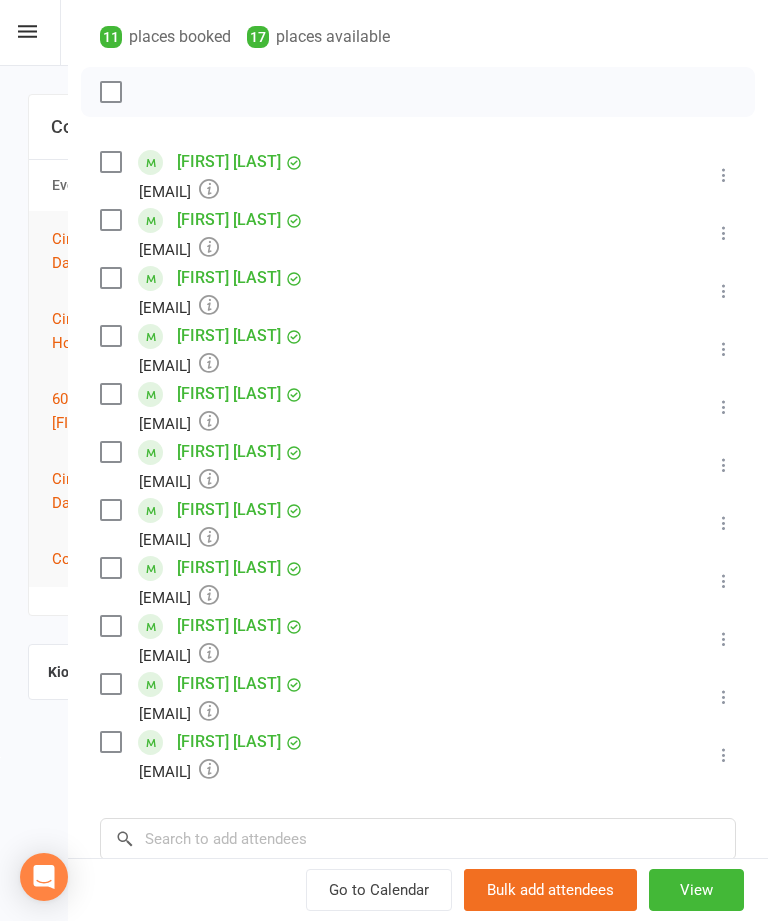 click at bounding box center [724, 175] 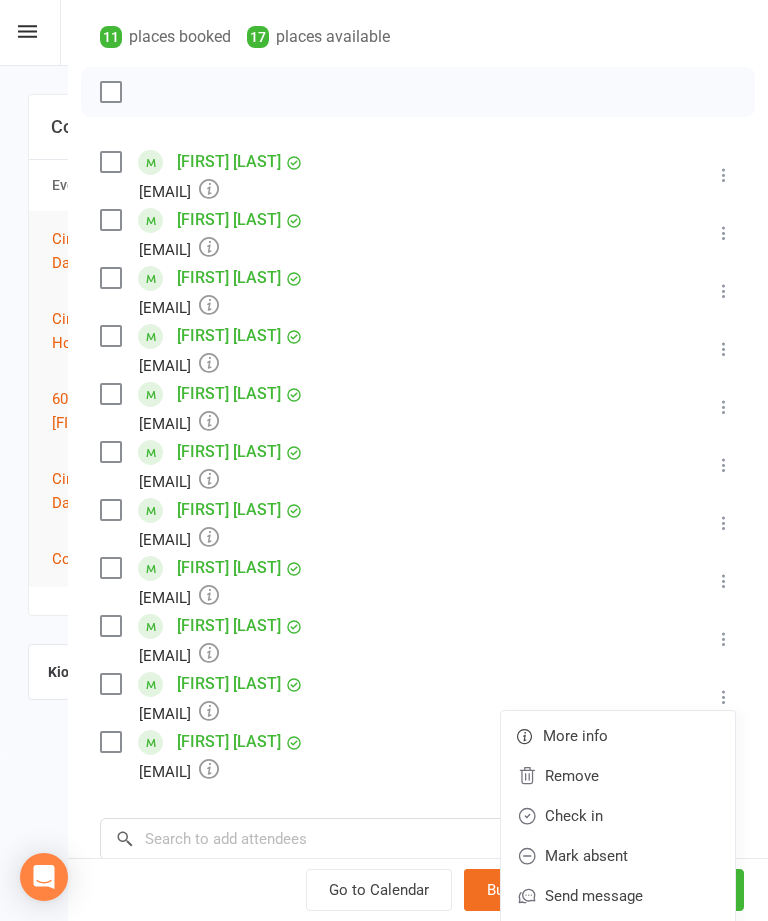 click on "Check in" at bounding box center (618, 776) 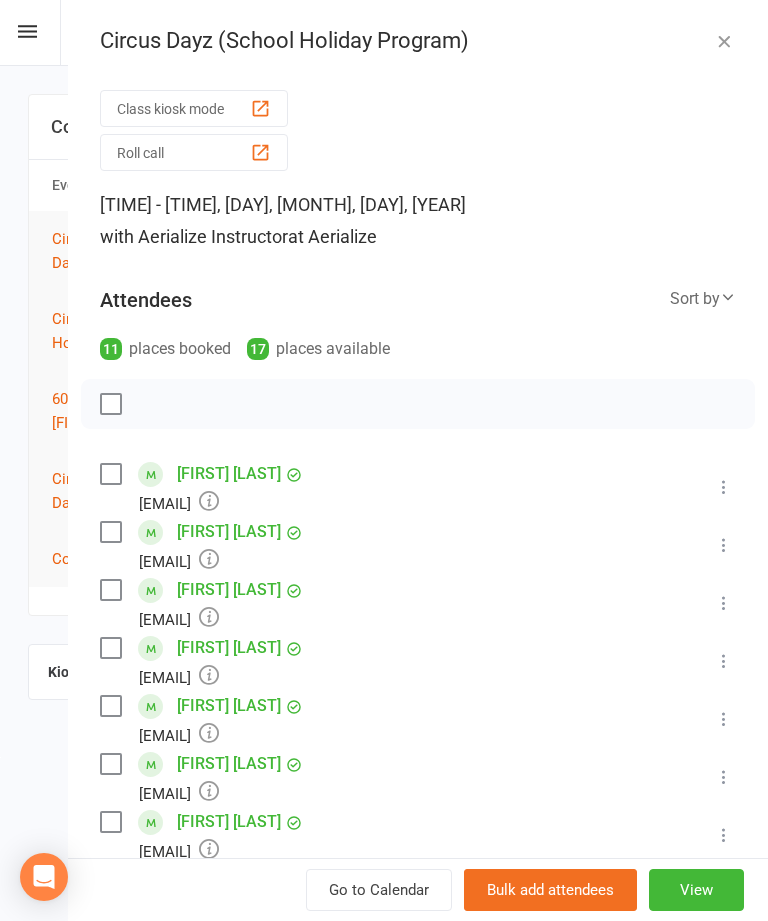 scroll, scrollTop: 0, scrollLeft: 0, axis: both 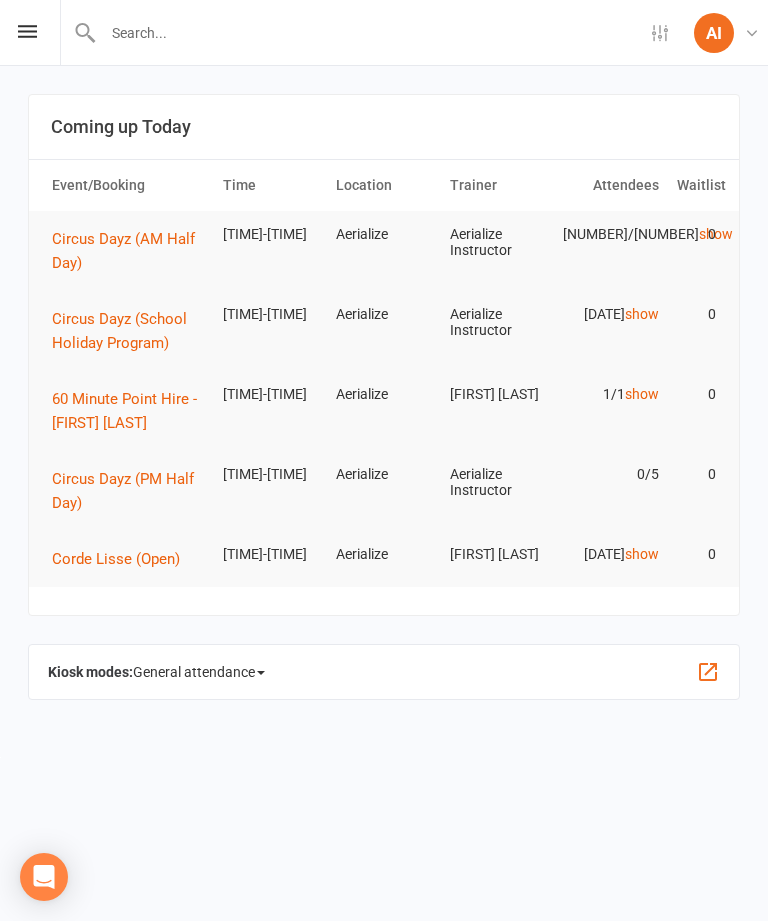 click on "Circus Dayz (AM Half Day)" at bounding box center [123, 251] 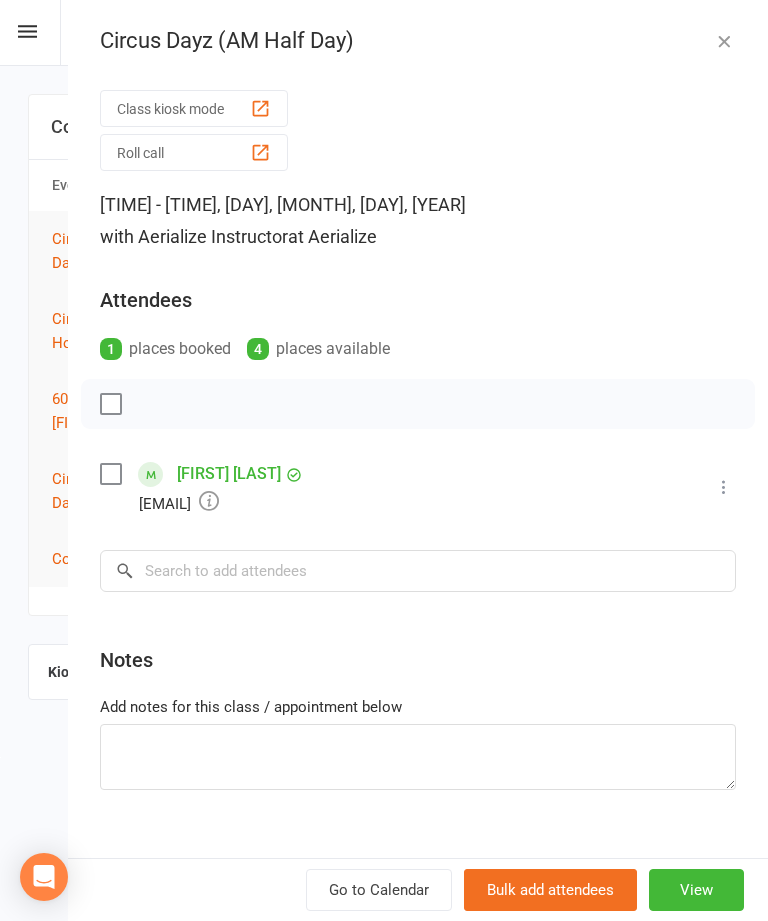 click at bounding box center [724, 41] 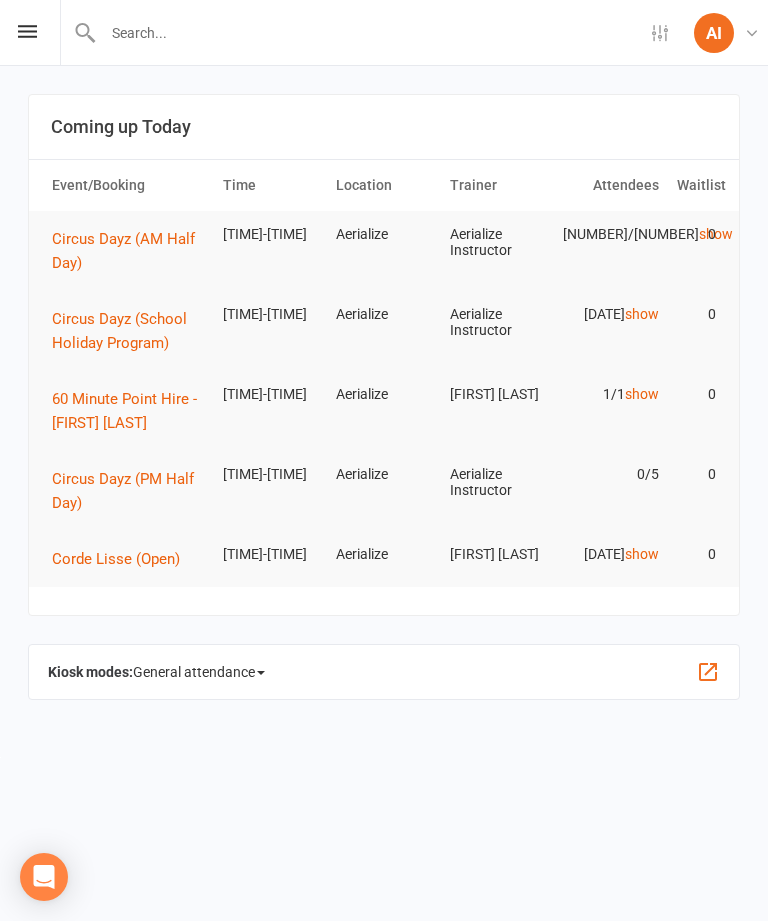 click on "Circus Dayz (School Holiday Program)" at bounding box center [123, 251] 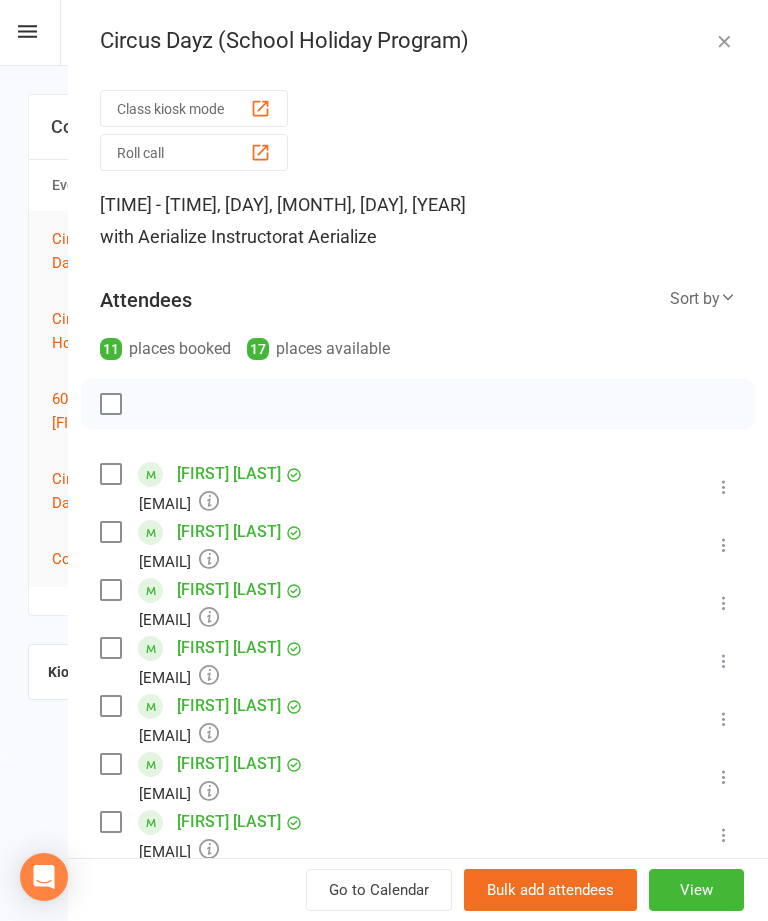 scroll, scrollTop: 0, scrollLeft: 0, axis: both 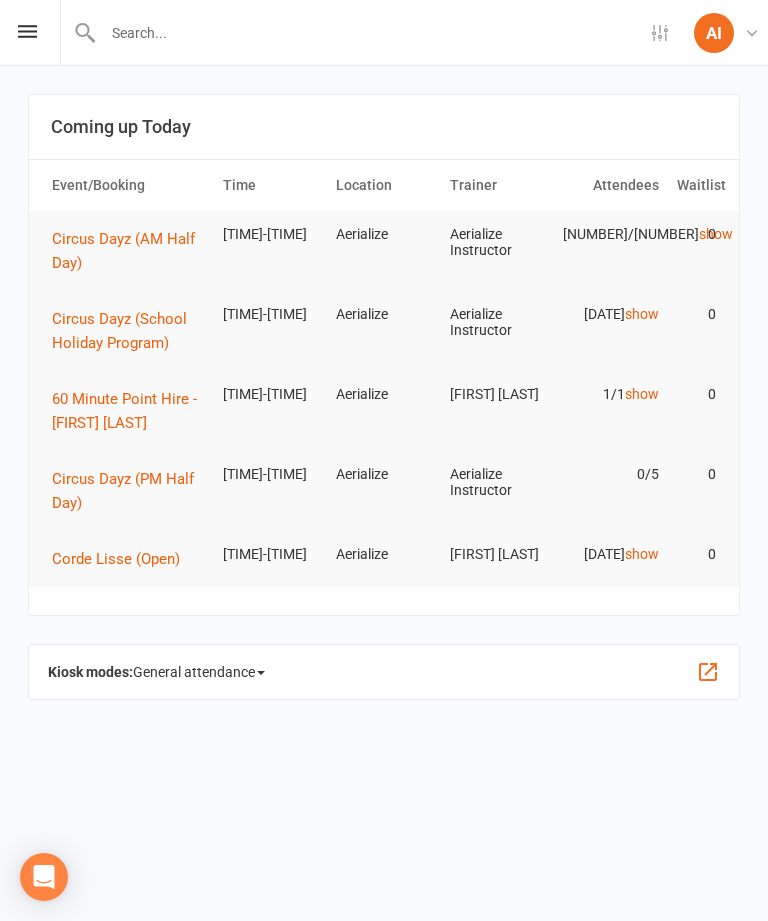 click on "Circus Dayz (AM Half Day)" at bounding box center (128, 251) 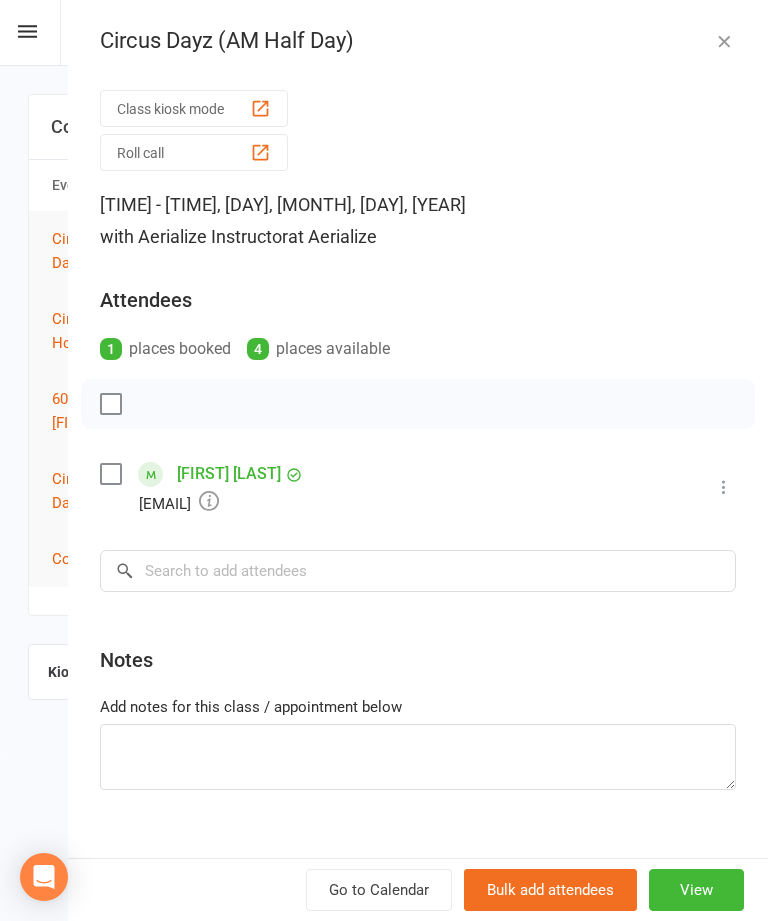click at bounding box center [724, 41] 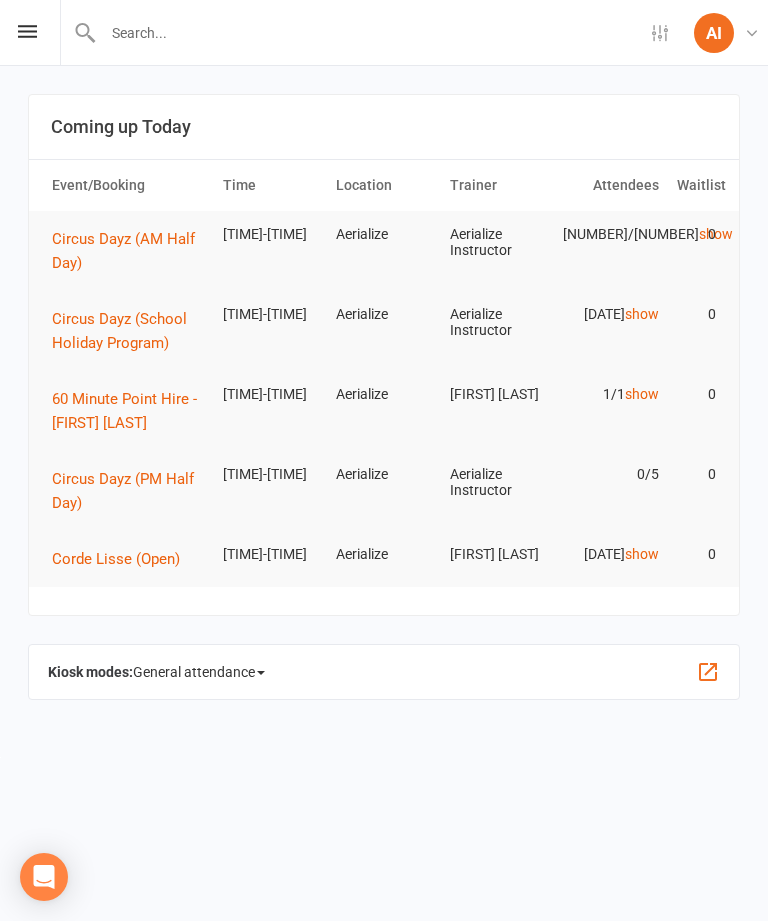 click on "Circus Dayz (School Holiday Program)" at bounding box center (123, 251) 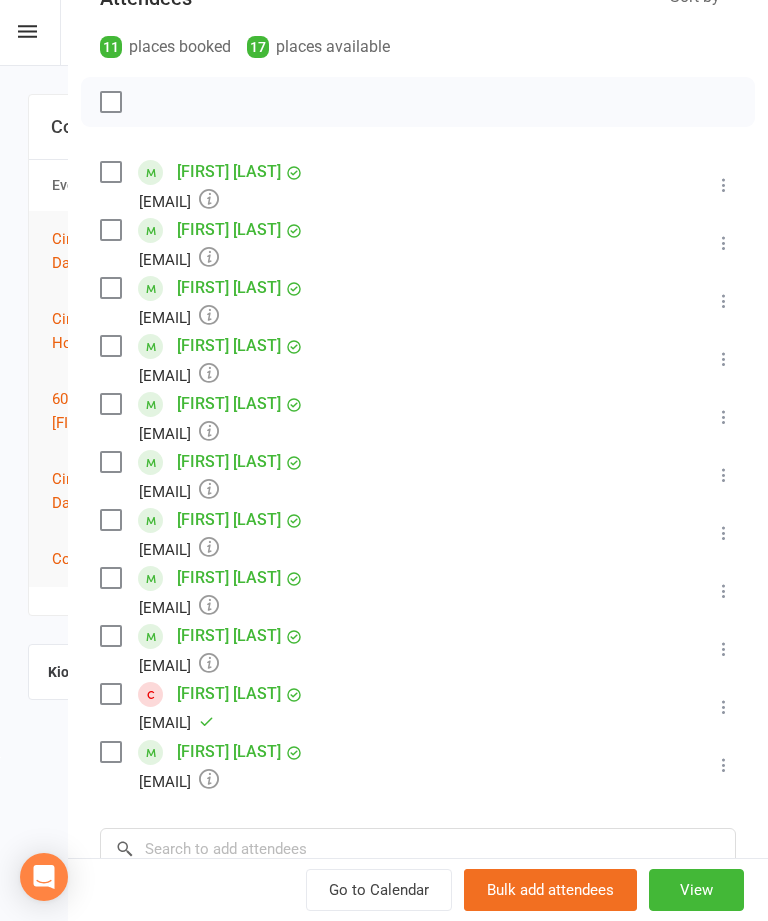 scroll, scrollTop: 298, scrollLeft: 0, axis: vertical 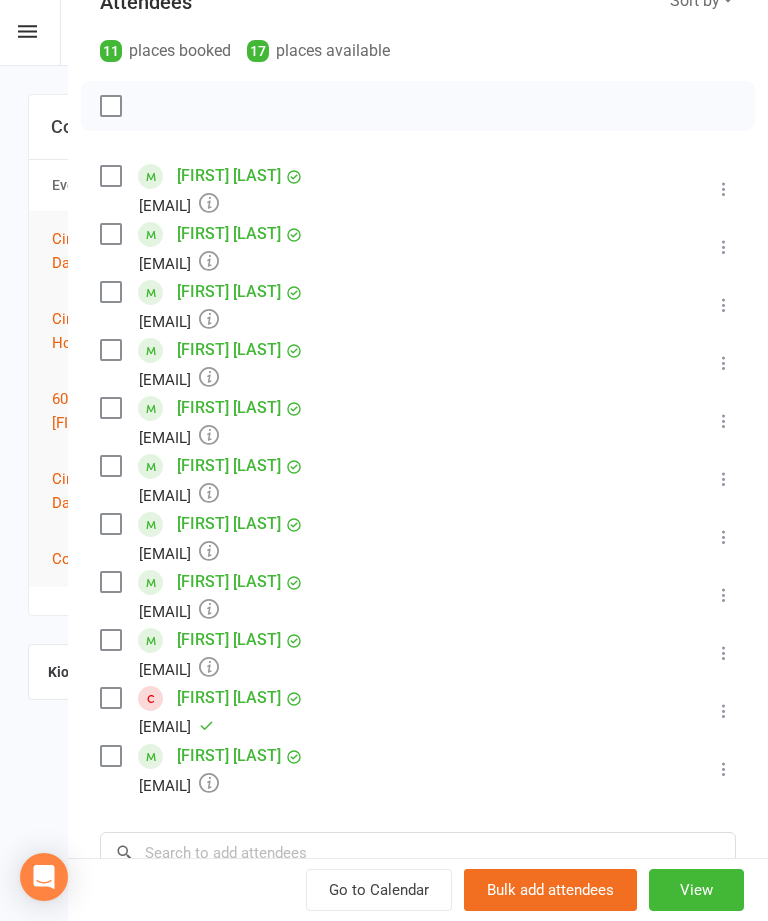 click at bounding box center (724, 189) 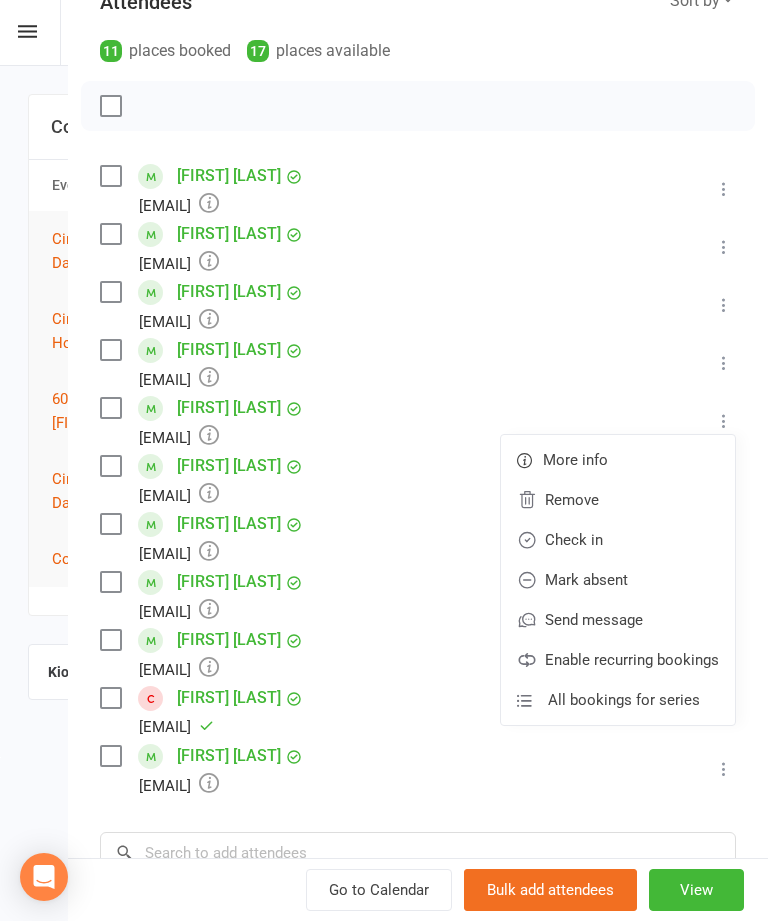 click on "Check in" at bounding box center [618, 500] 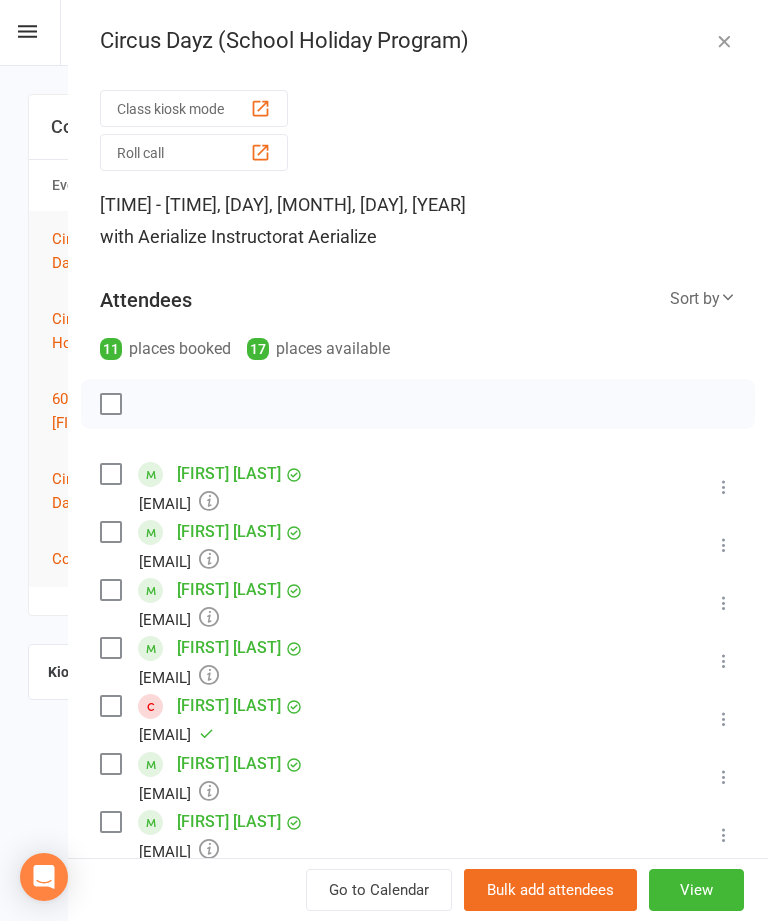 scroll, scrollTop: 0, scrollLeft: 0, axis: both 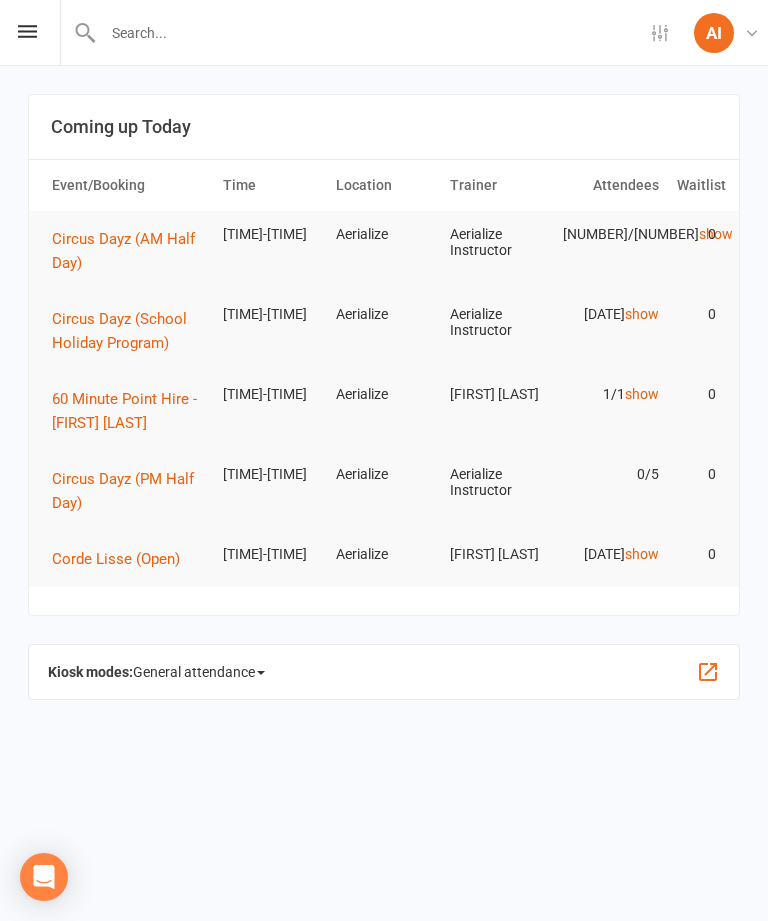 click on "Circus Dayz (AM Half Day)" at bounding box center [128, 251] 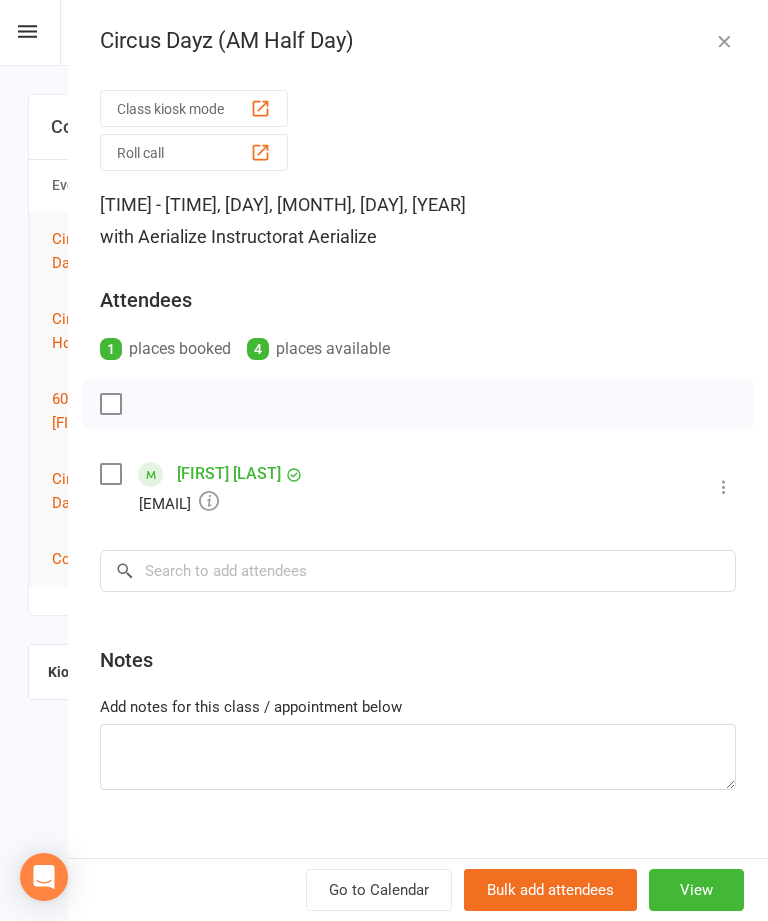 click at bounding box center (724, 487) 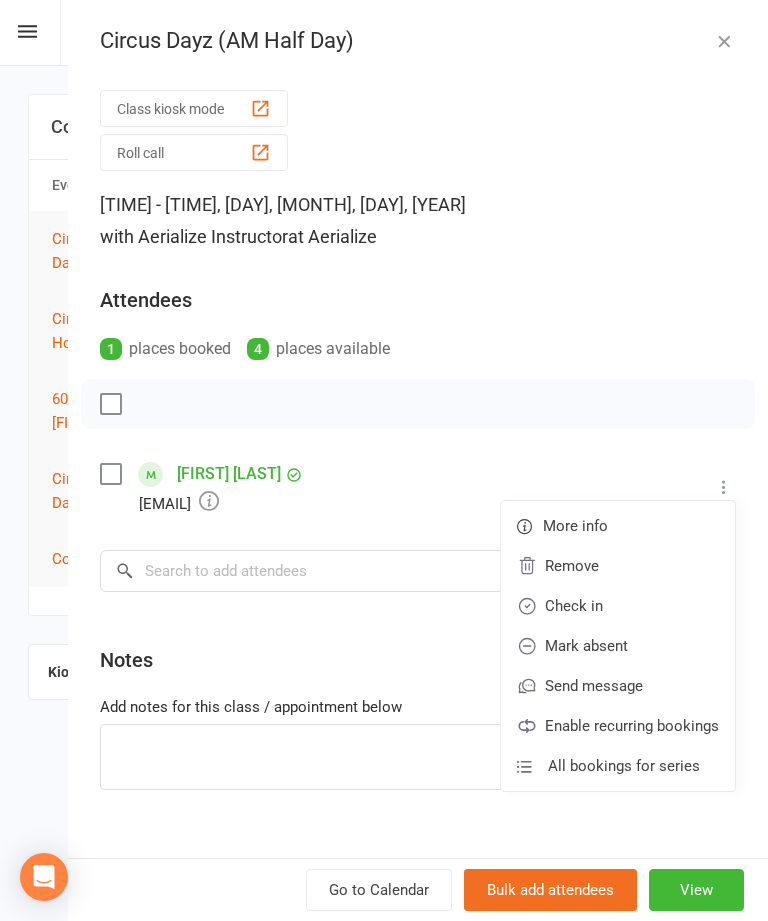click on "Check in" at bounding box center [618, 566] 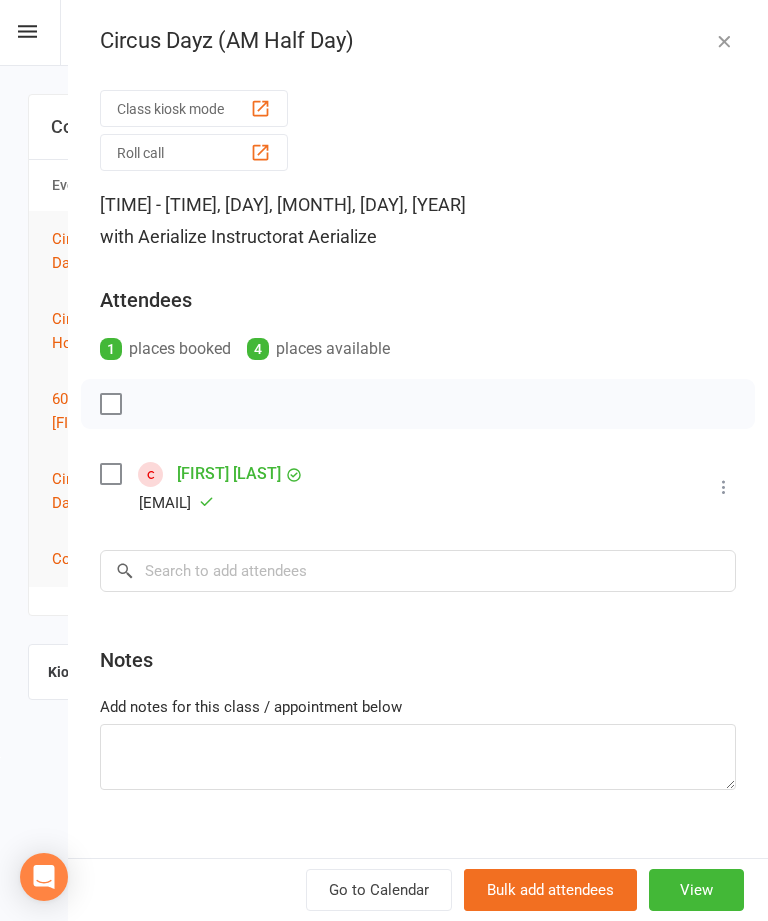 click on "Circus Dayz (AM Half Day) Class kiosk mode  Roll call  9:00 AM - 12:00 PM, Thursday, July, 10, 2025 with Aerialize Instructor  at  Aerialize  Attendees  1  places booked 4  places available   Michaela Castillo  barbyecastillo@hotmail.com Attended More info  Remove  Mark absent  Undo check-in  Send message  Enable recurring bookings  All bookings for series  × No results
Notes  Add notes for this class / appointment below Go to Calendar  Bulk add attendees  View" at bounding box center [418, 460] 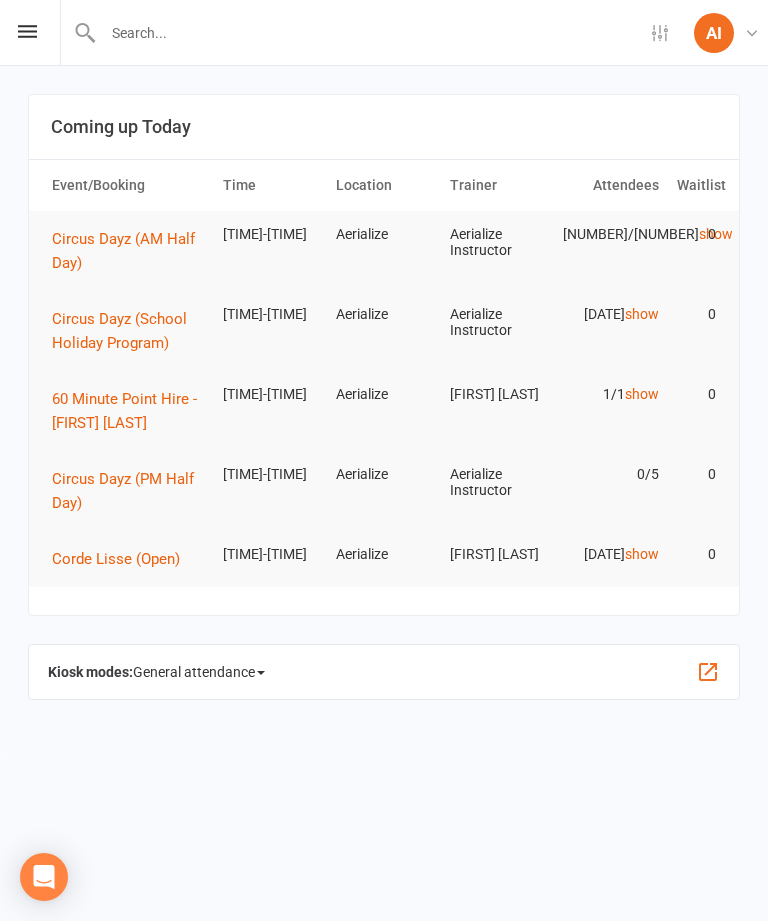 click on "Circus Dayz (School Holiday Program)" at bounding box center (128, 251) 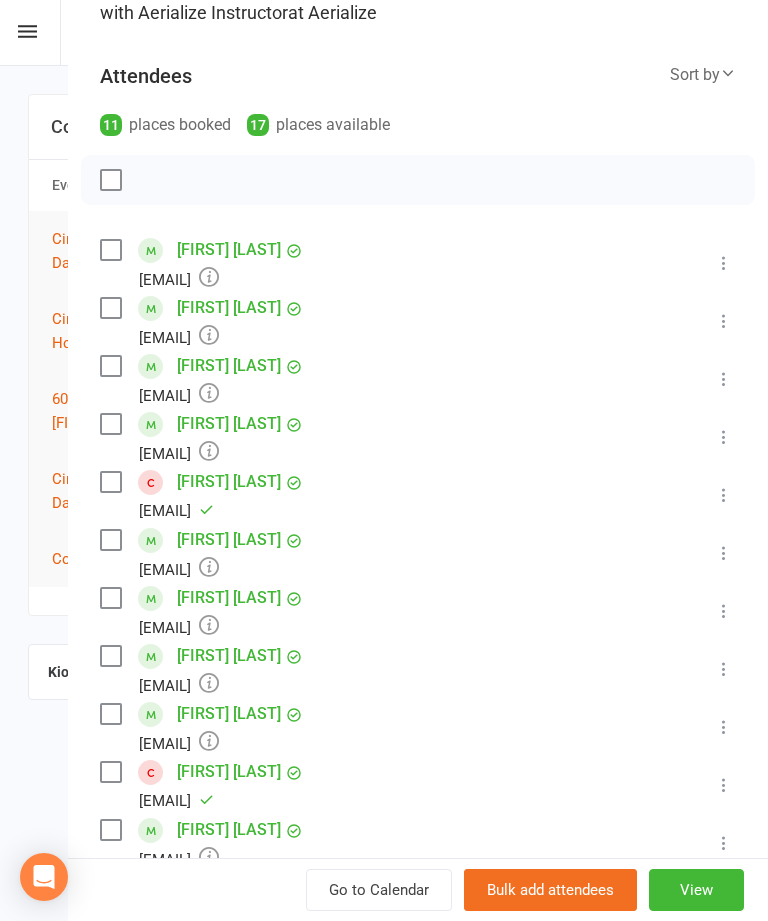scroll, scrollTop: 223, scrollLeft: 0, axis: vertical 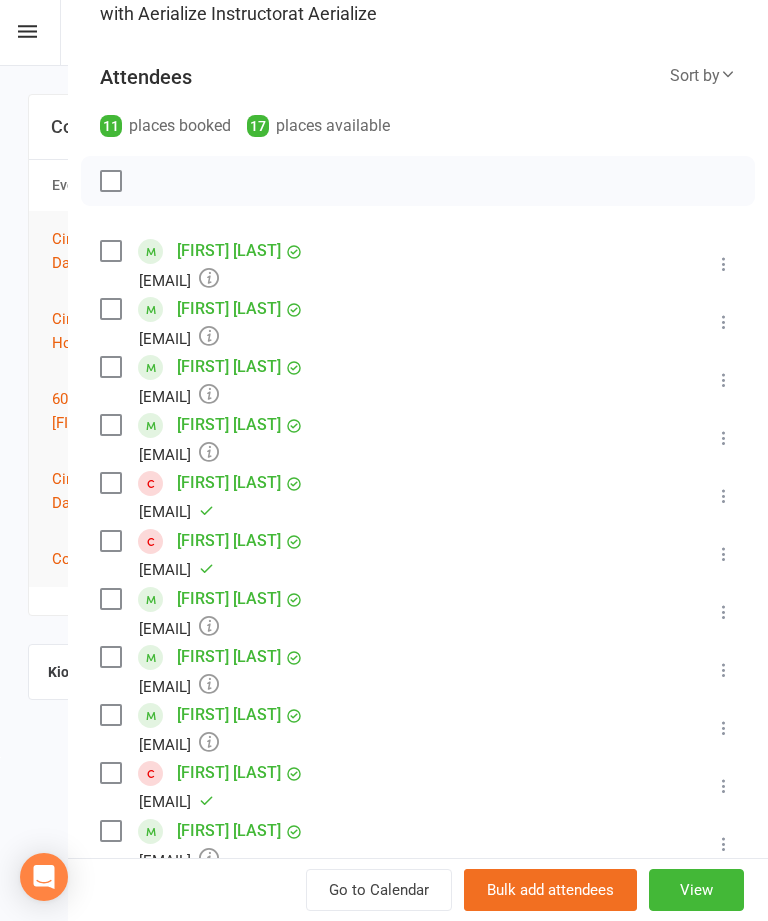 click at bounding box center [724, 264] 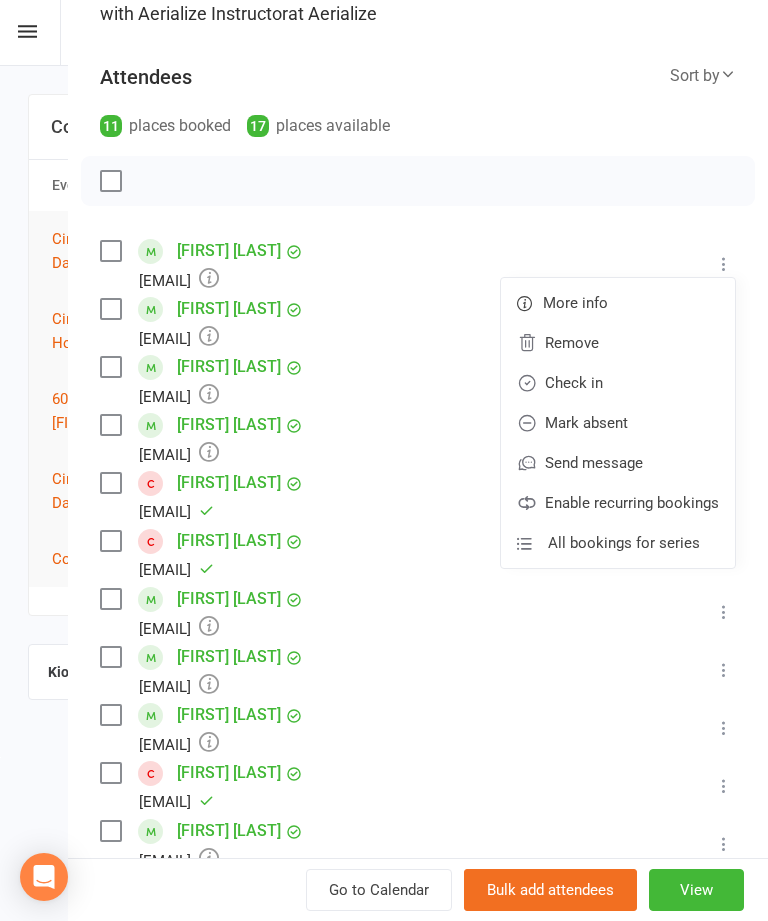 click on "Check in" at bounding box center (618, 343) 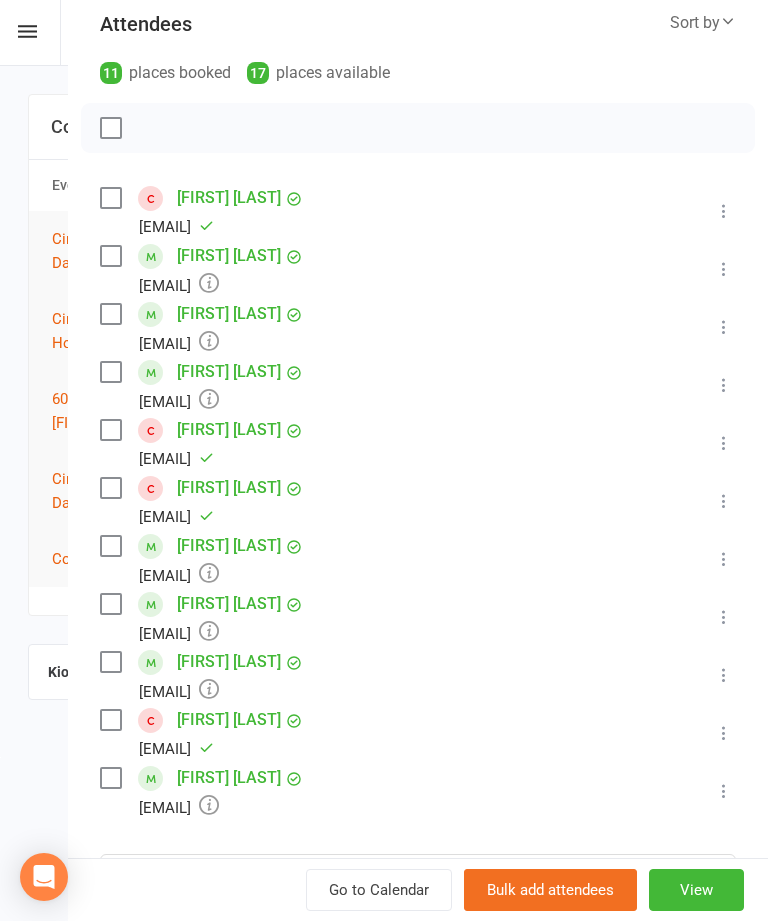 scroll, scrollTop: 275, scrollLeft: 0, axis: vertical 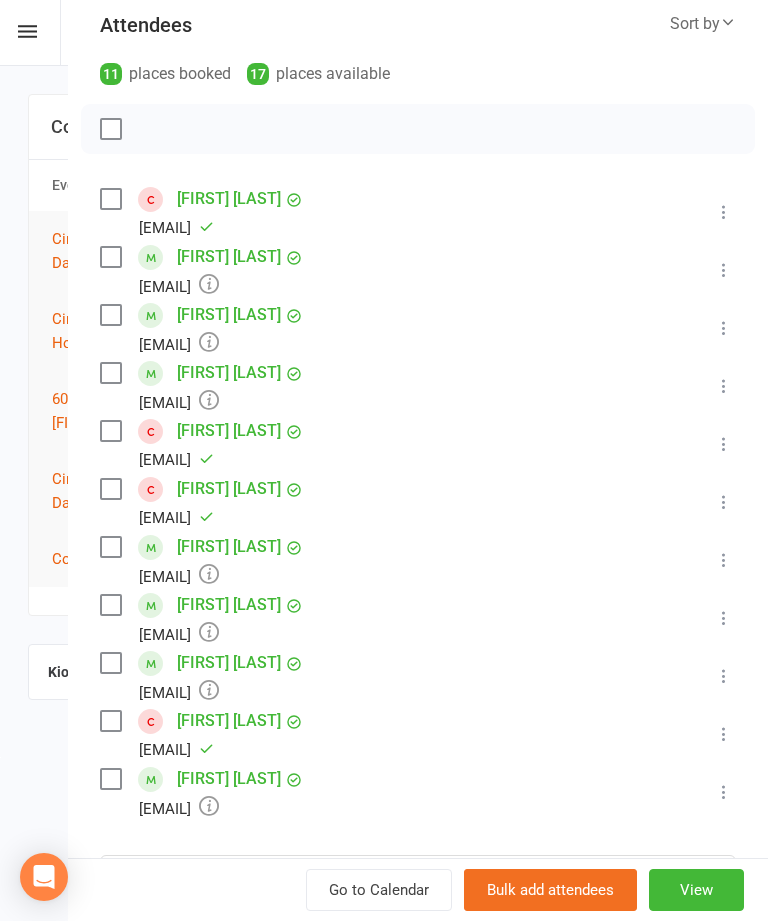 click at bounding box center (724, 212) 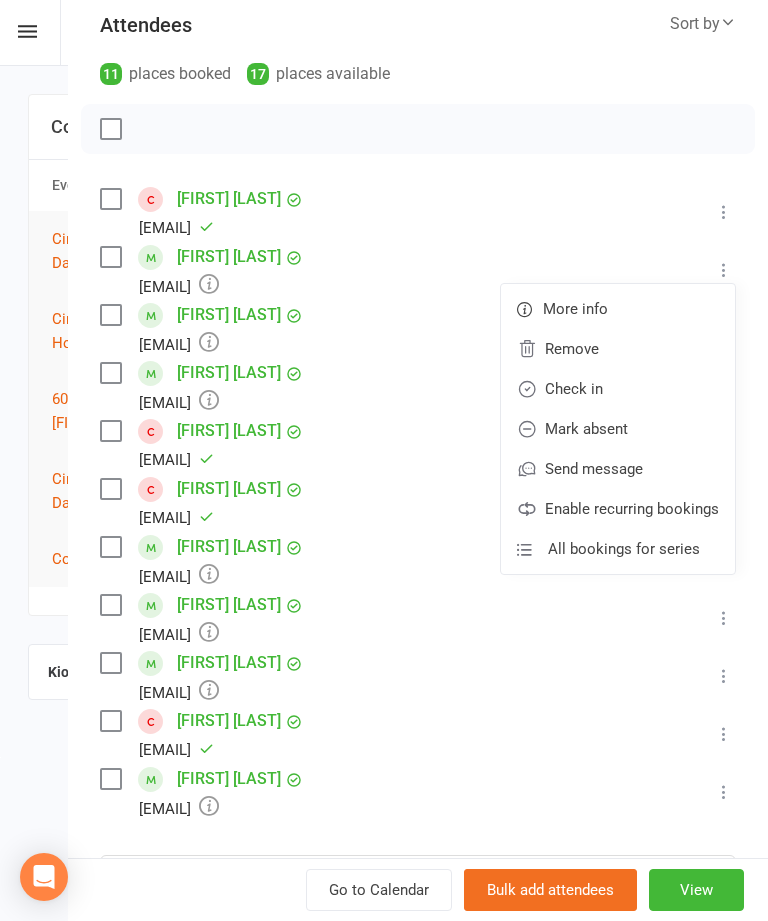 click on "Check in" at bounding box center (618, 349) 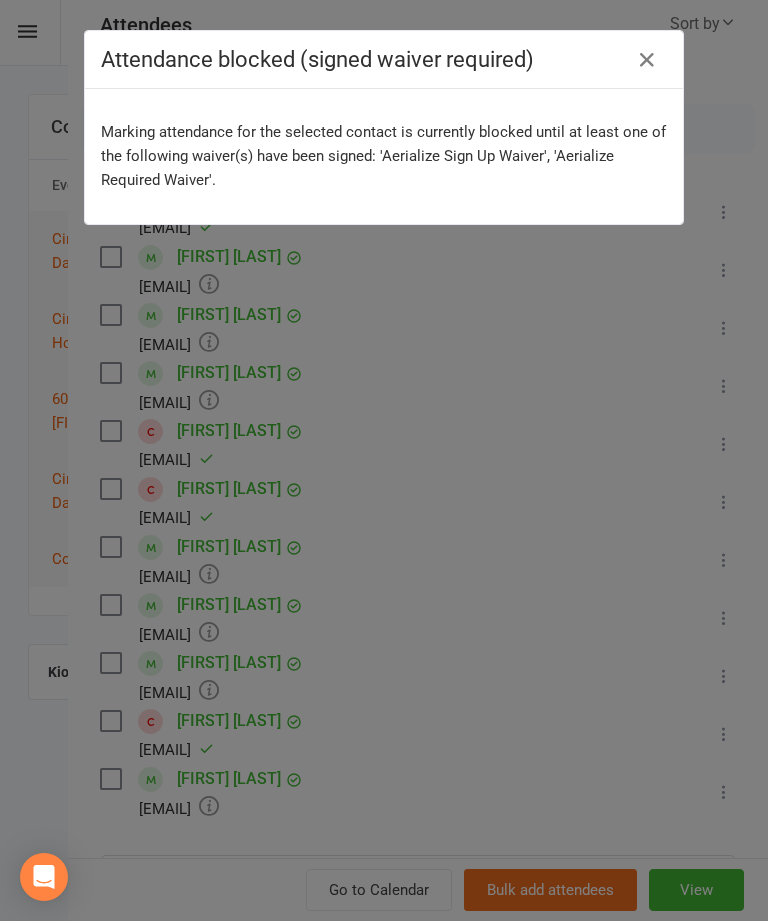 click at bounding box center (647, 60) 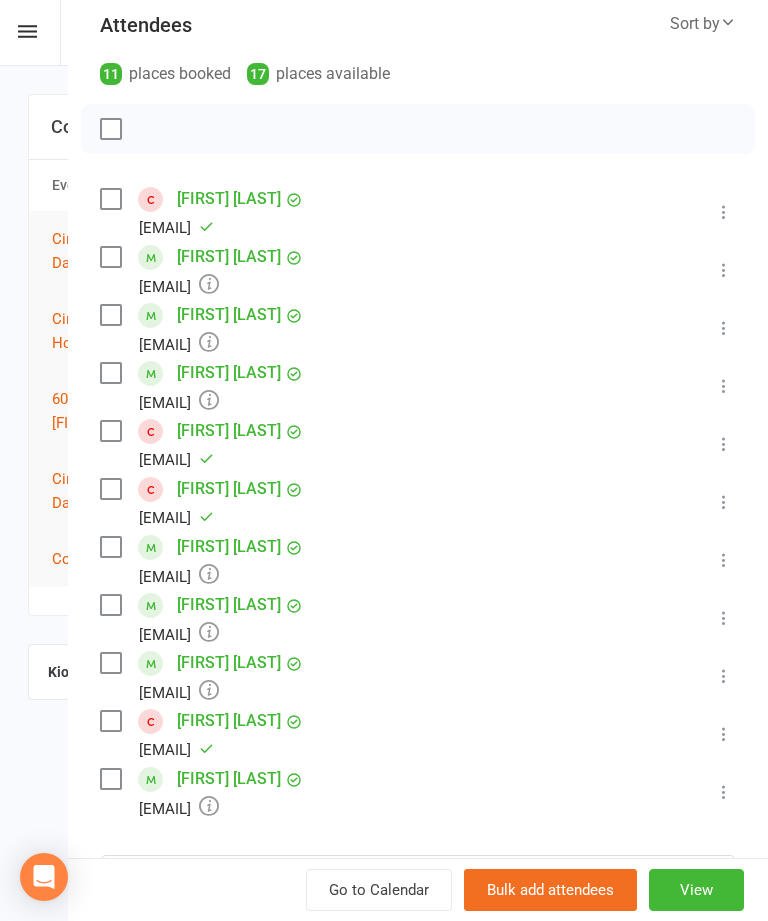 click at bounding box center [724, 212] 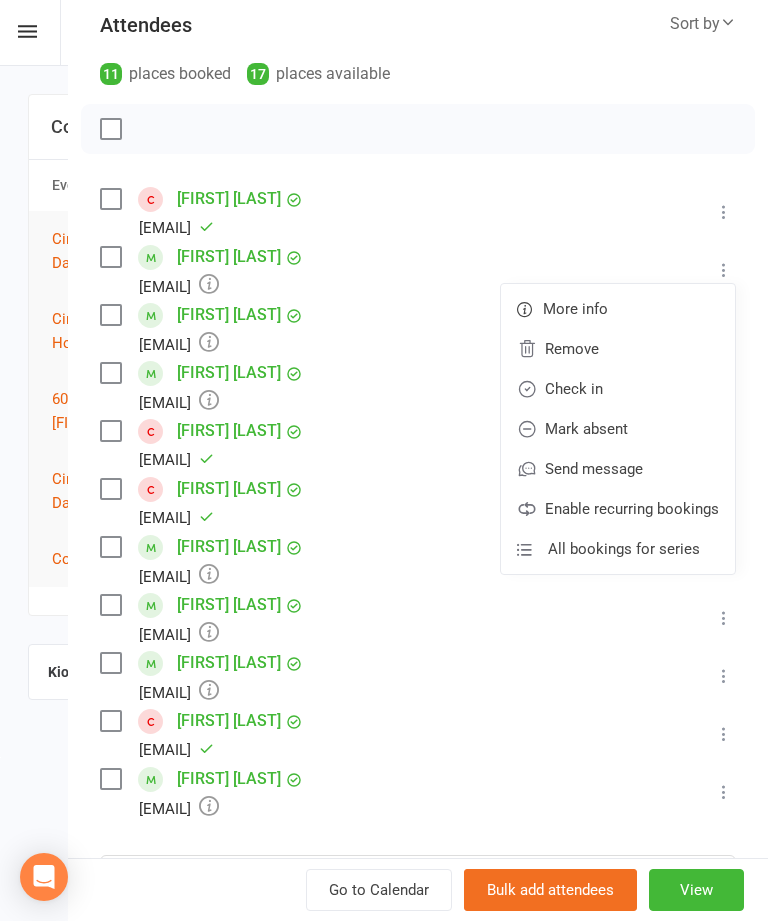 click on "Check in" at bounding box center [618, 349] 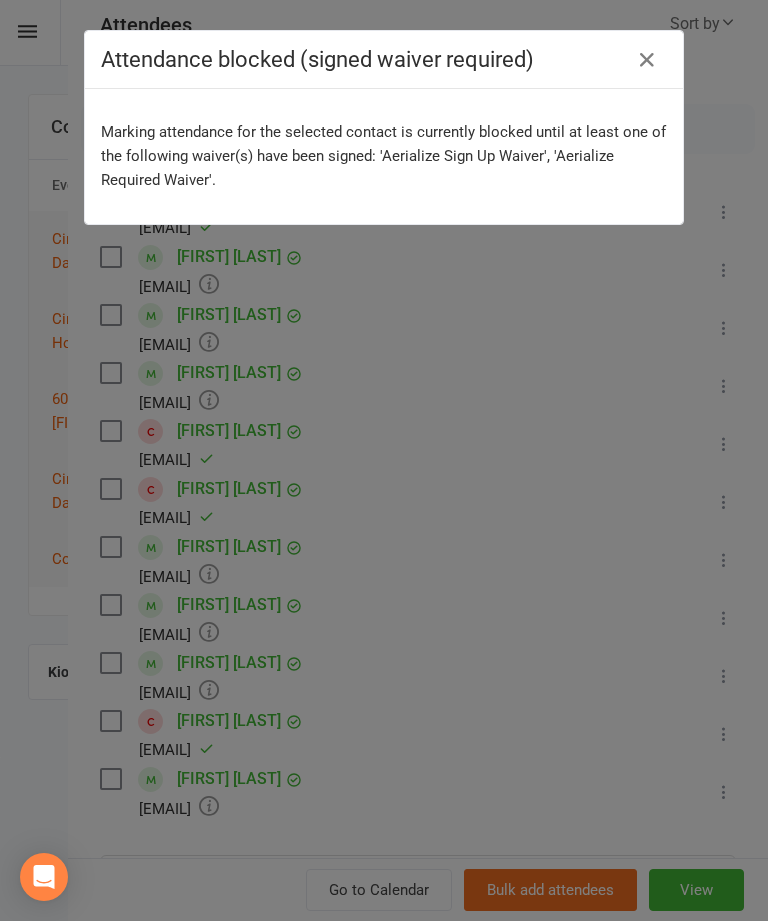 click at bounding box center [647, 60] 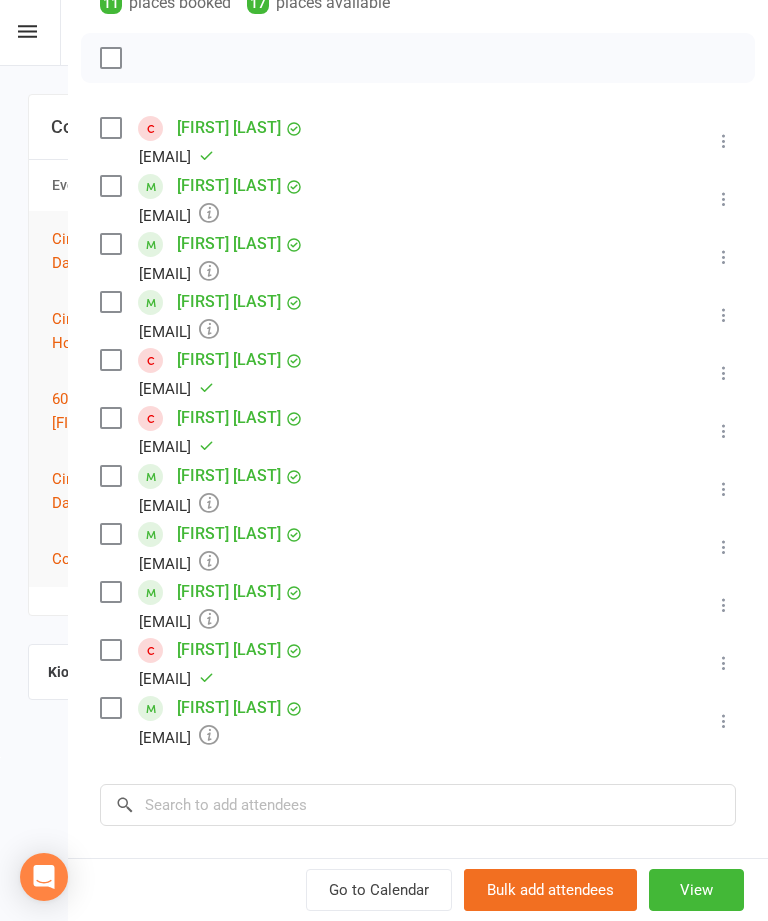 scroll, scrollTop: 340, scrollLeft: 0, axis: vertical 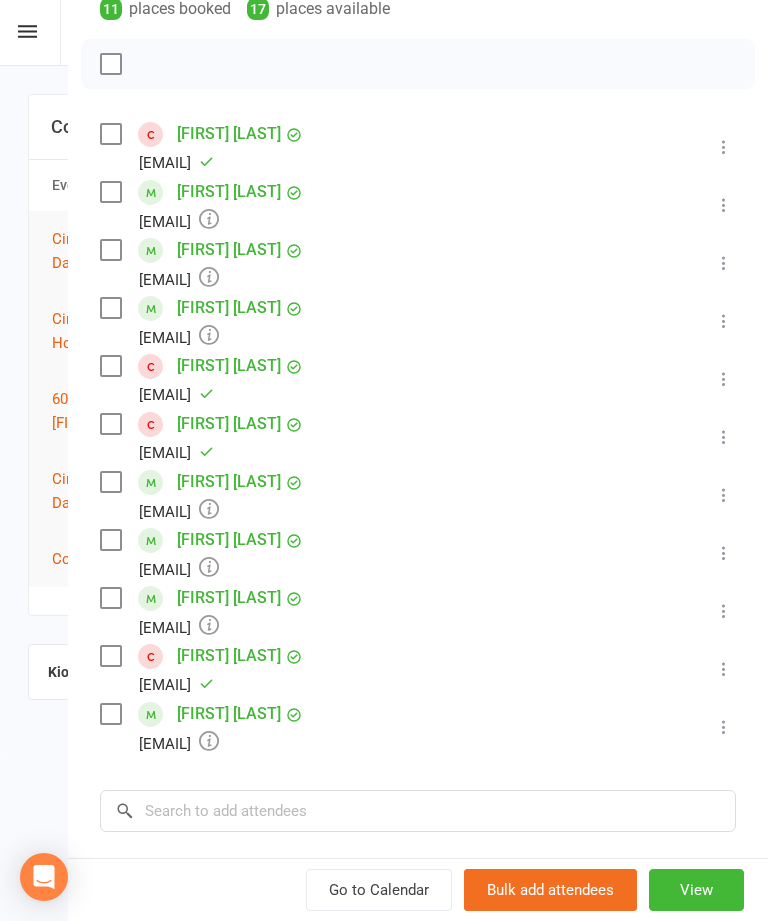 click at bounding box center (724, 147) 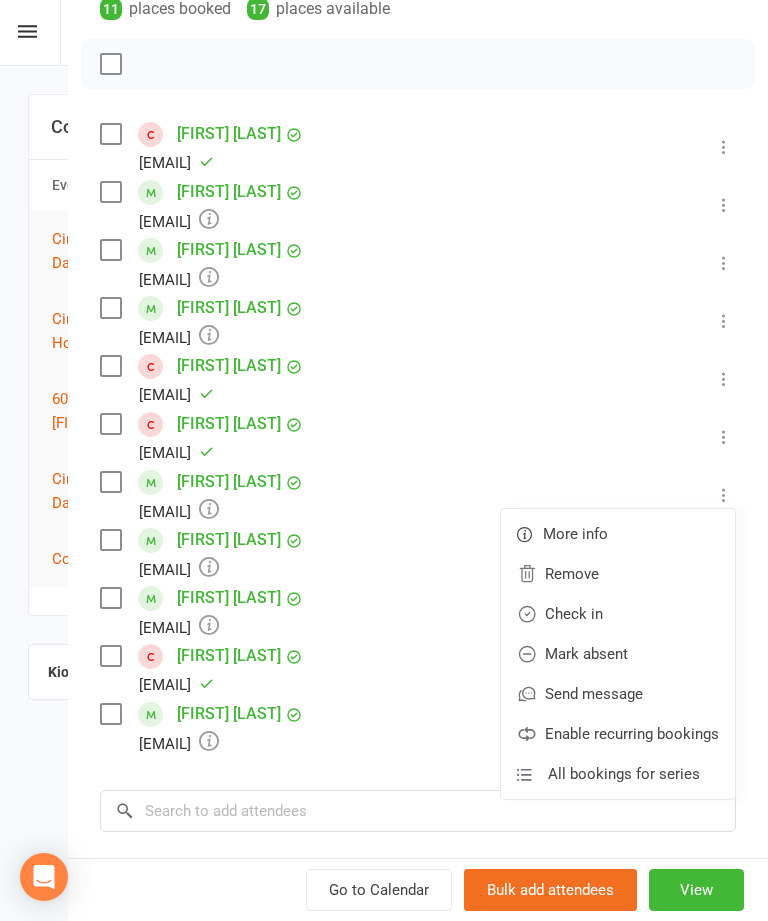 click on "Check in" at bounding box center [618, 574] 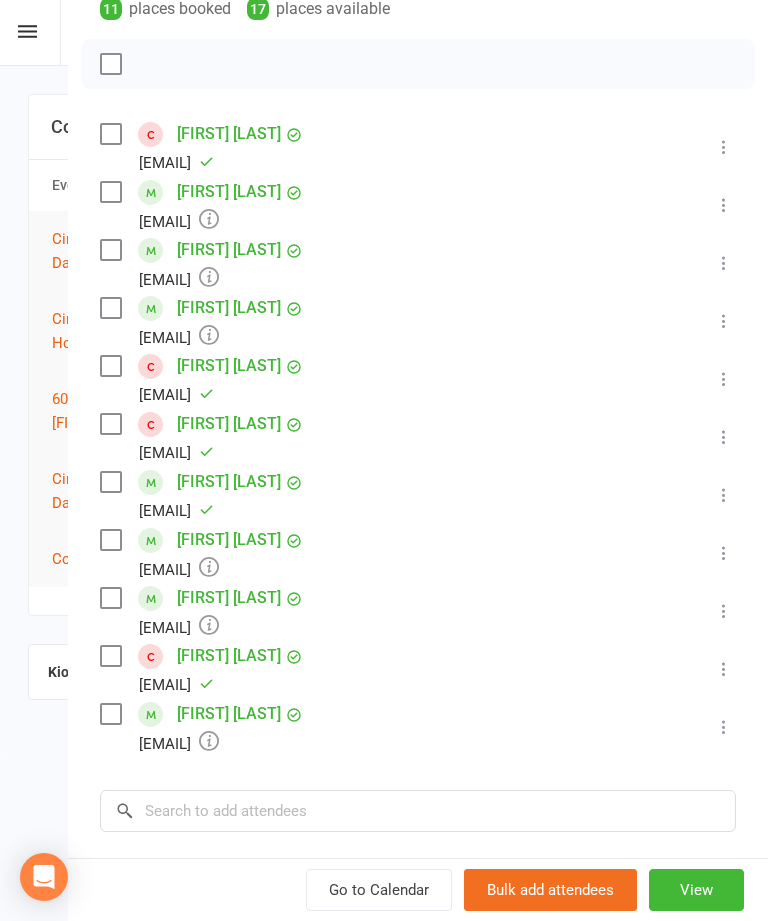 click at bounding box center [724, 147] 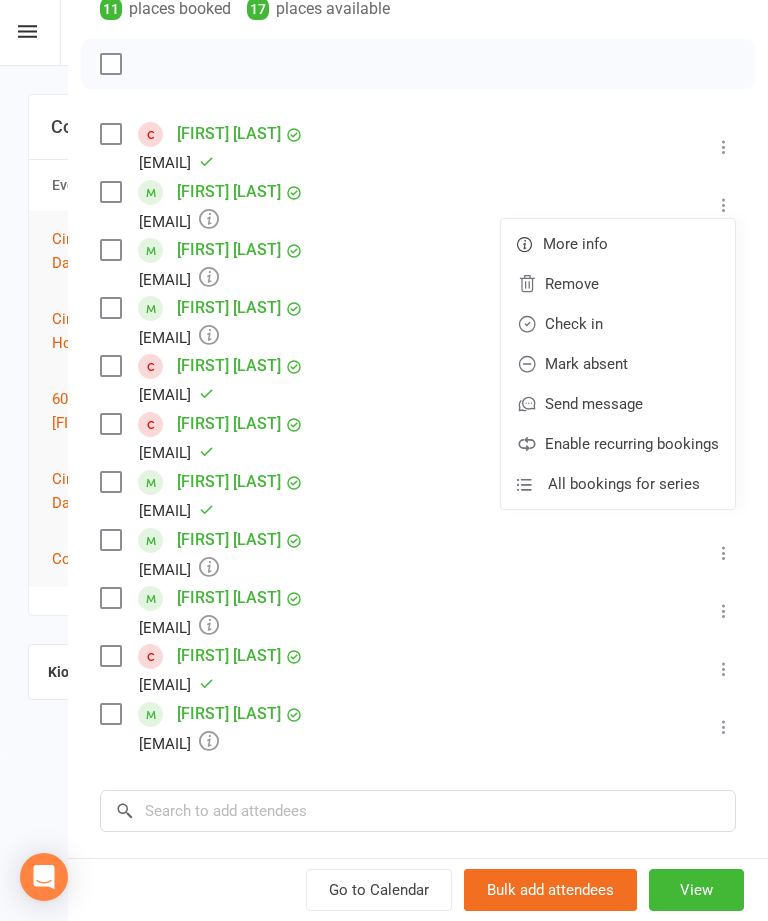 click on "Check in" at bounding box center [618, 284] 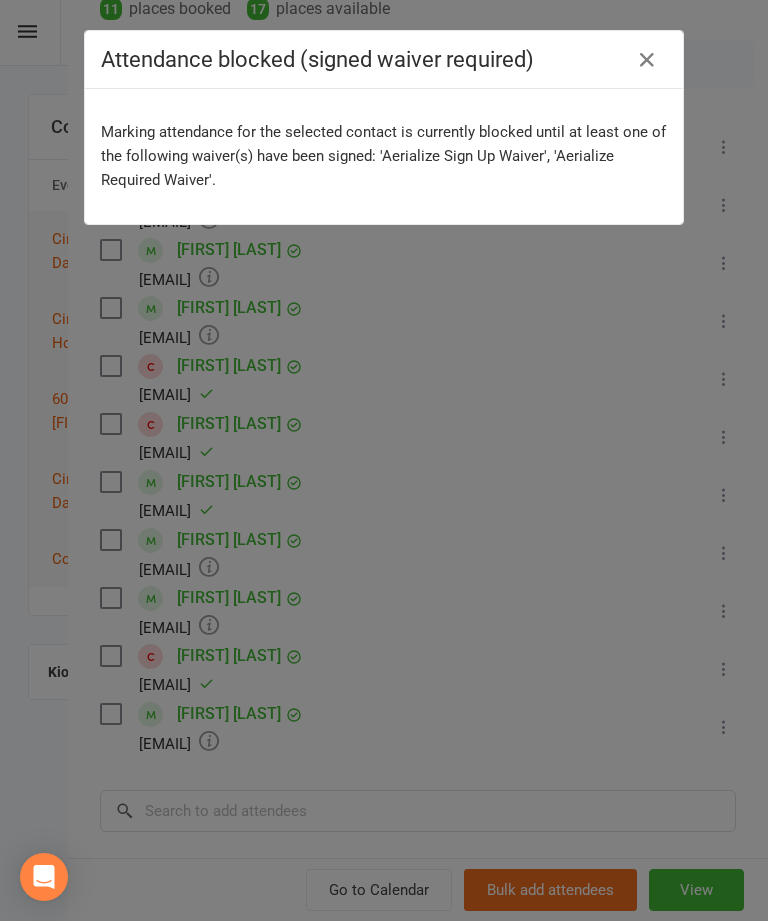 click at bounding box center [647, 60] 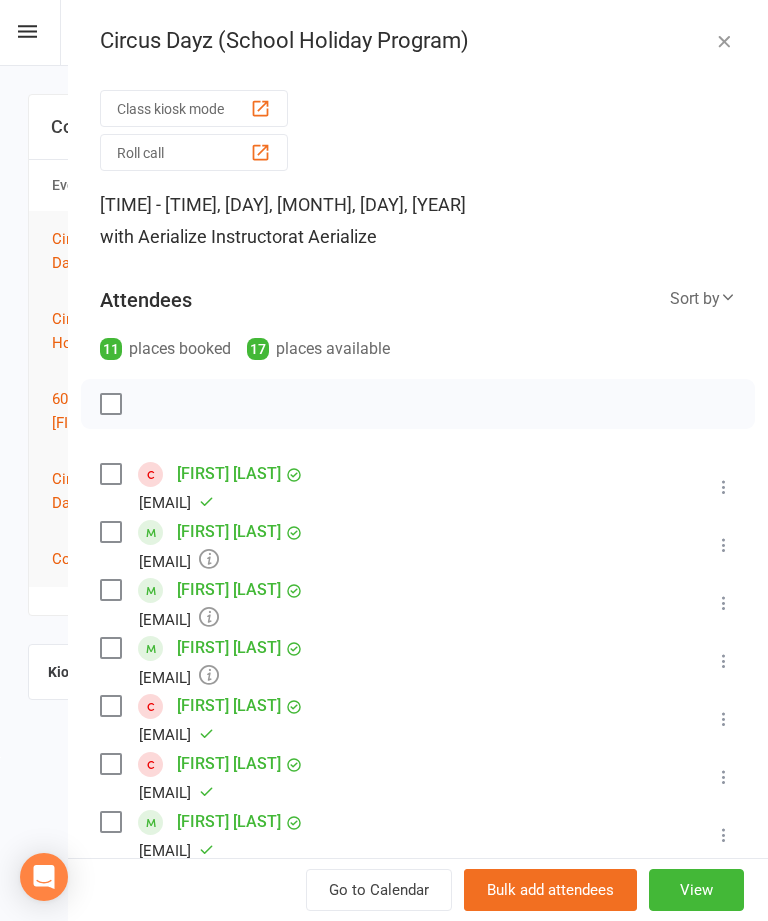 scroll, scrollTop: 0, scrollLeft: 0, axis: both 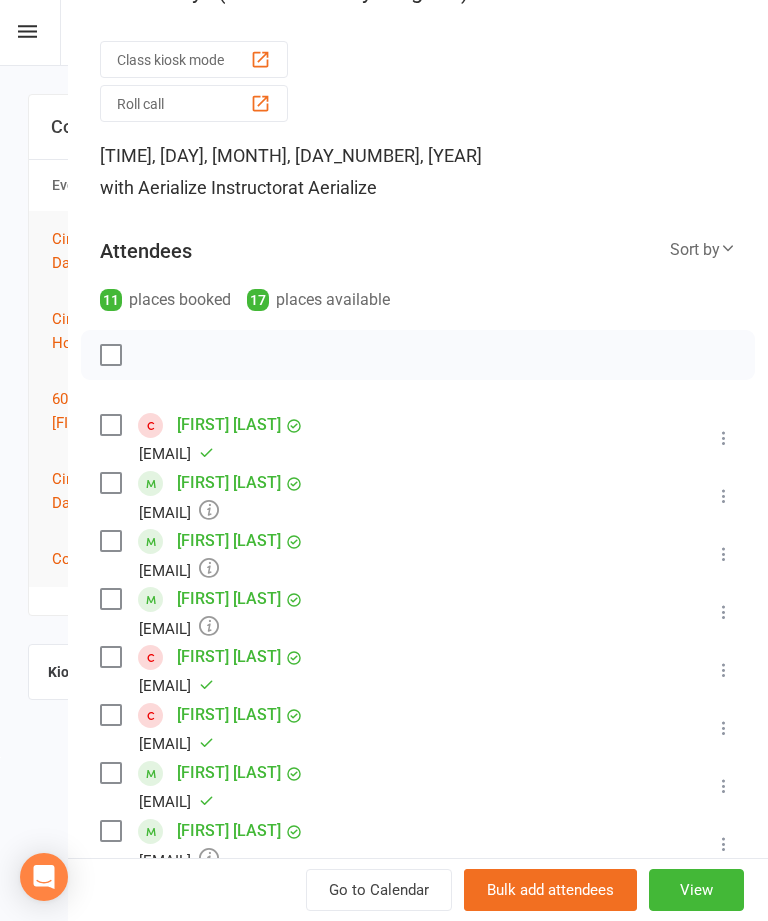 click at bounding box center [724, 438] 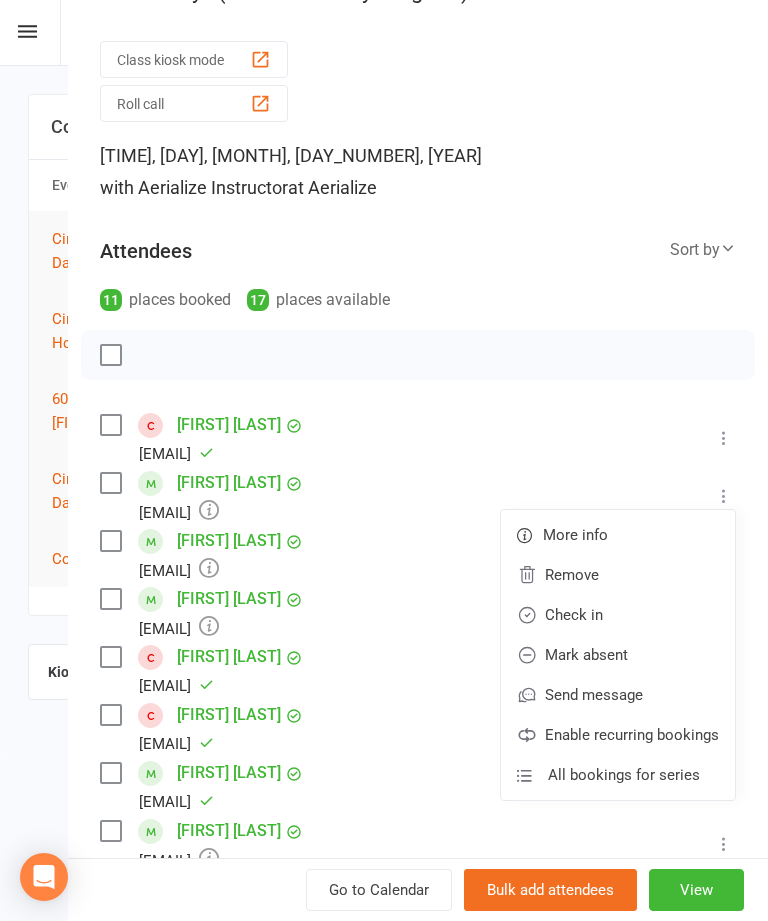 click on "Check in" at bounding box center [618, 575] 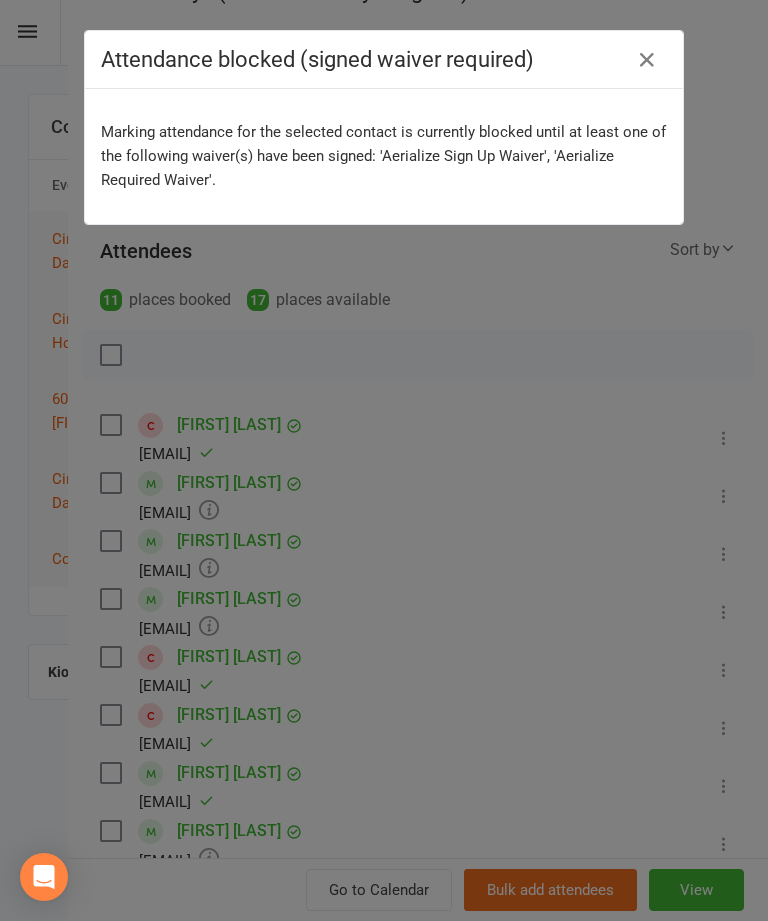 click at bounding box center (647, 60) 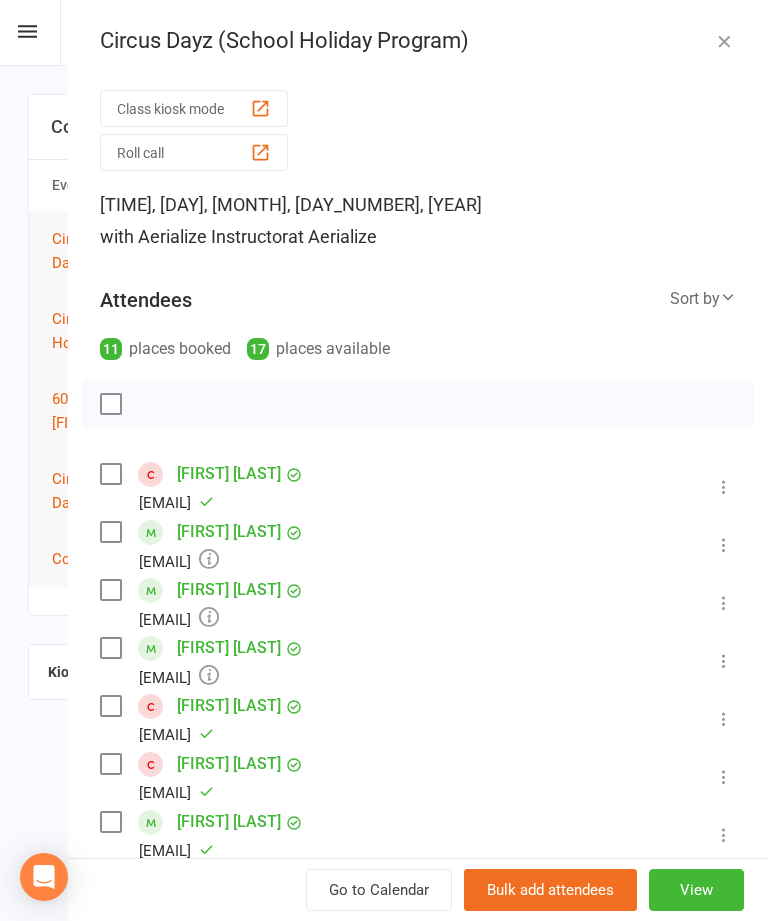 scroll, scrollTop: 0, scrollLeft: 0, axis: both 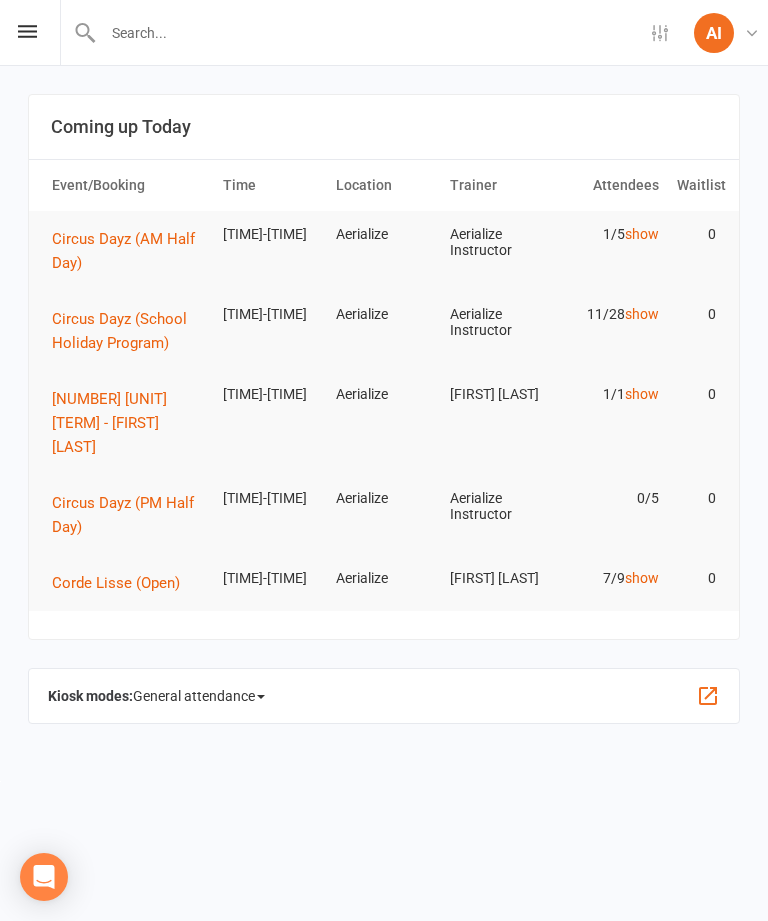click on "Circus Dayz (School Holiday Program)" at bounding box center [123, 251] 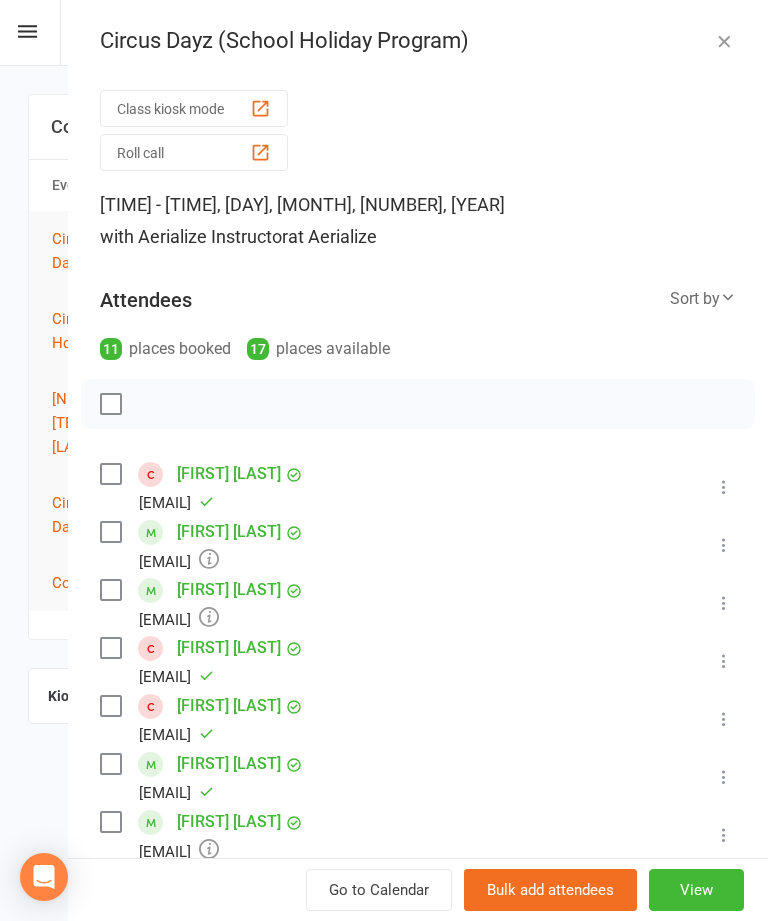scroll, scrollTop: 0, scrollLeft: 0, axis: both 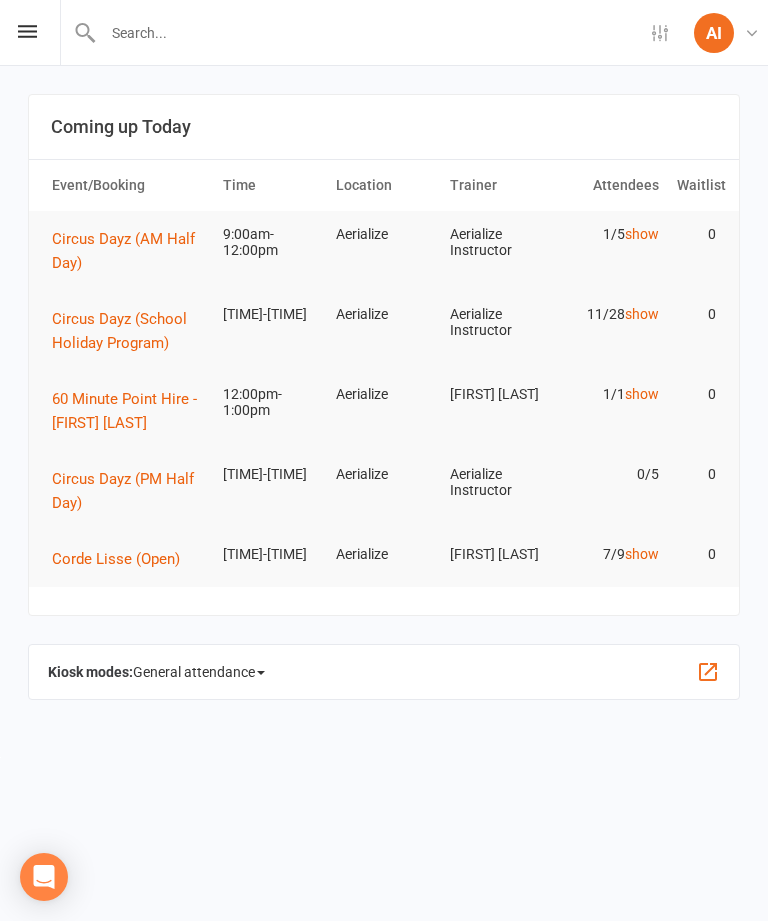 click on "Circus Dayz (School Holiday Program)" at bounding box center [123, 251] 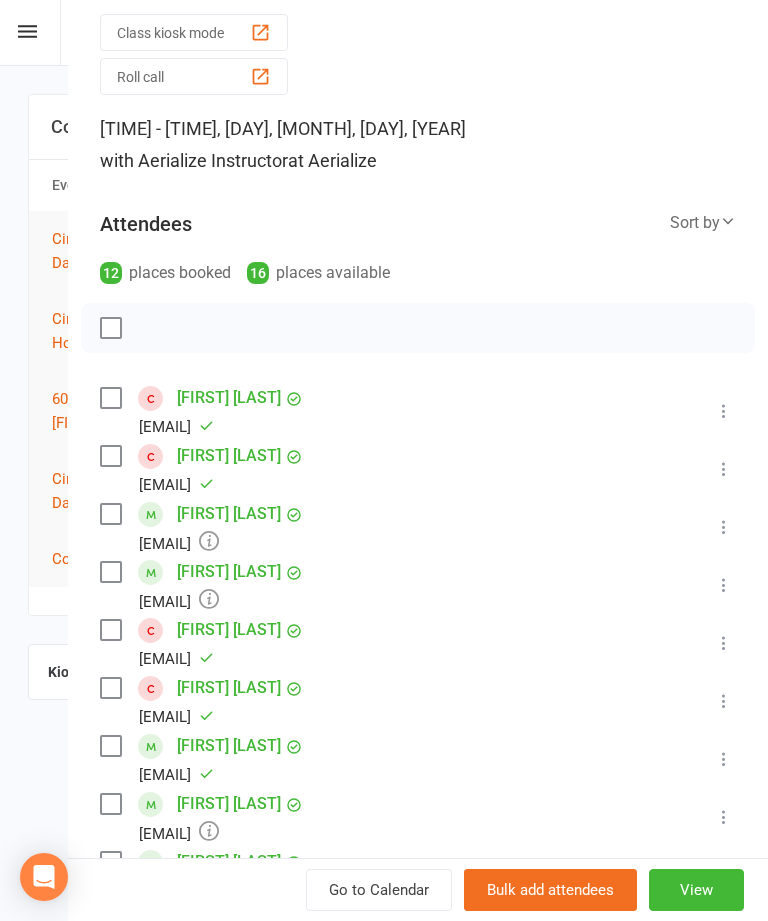 scroll, scrollTop: 78, scrollLeft: 0, axis: vertical 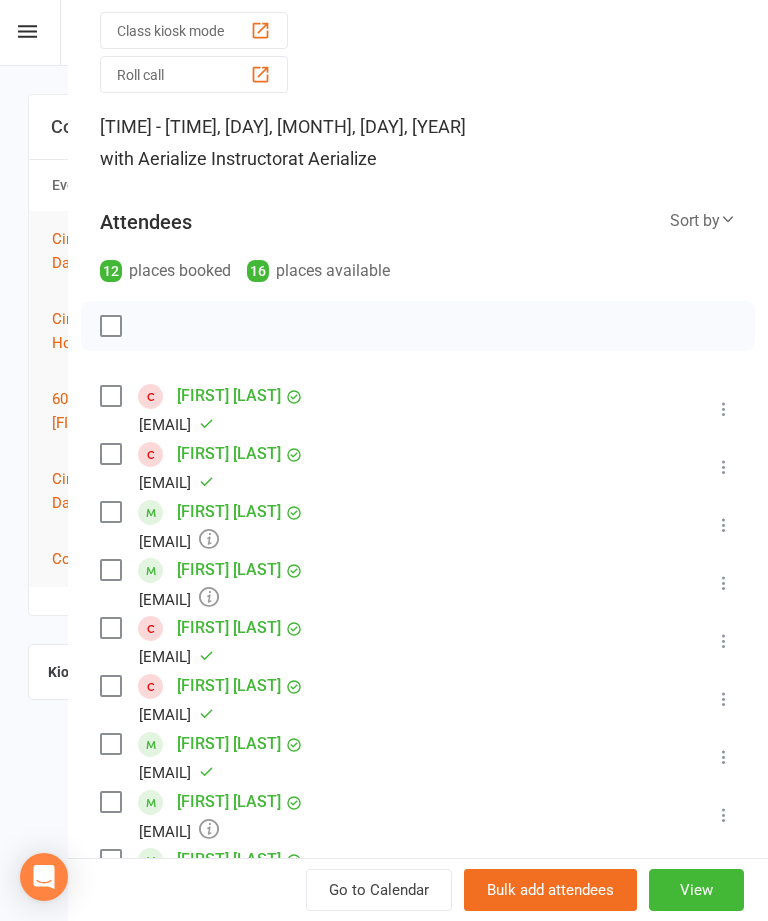 click at bounding box center [724, 409] 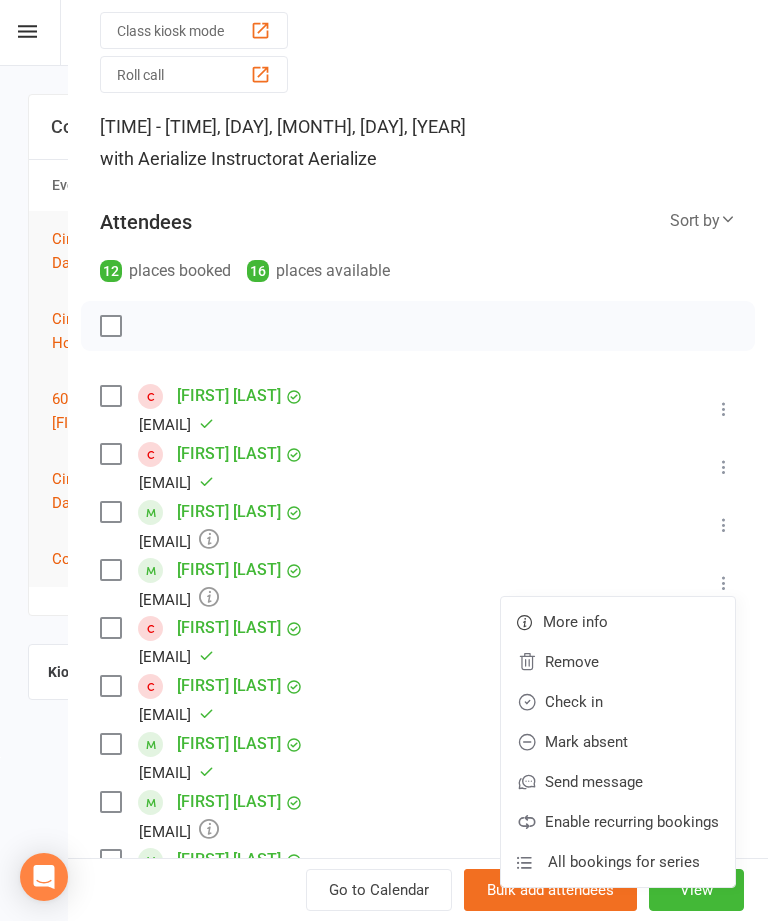 click on "Check in" at bounding box center (618, 662) 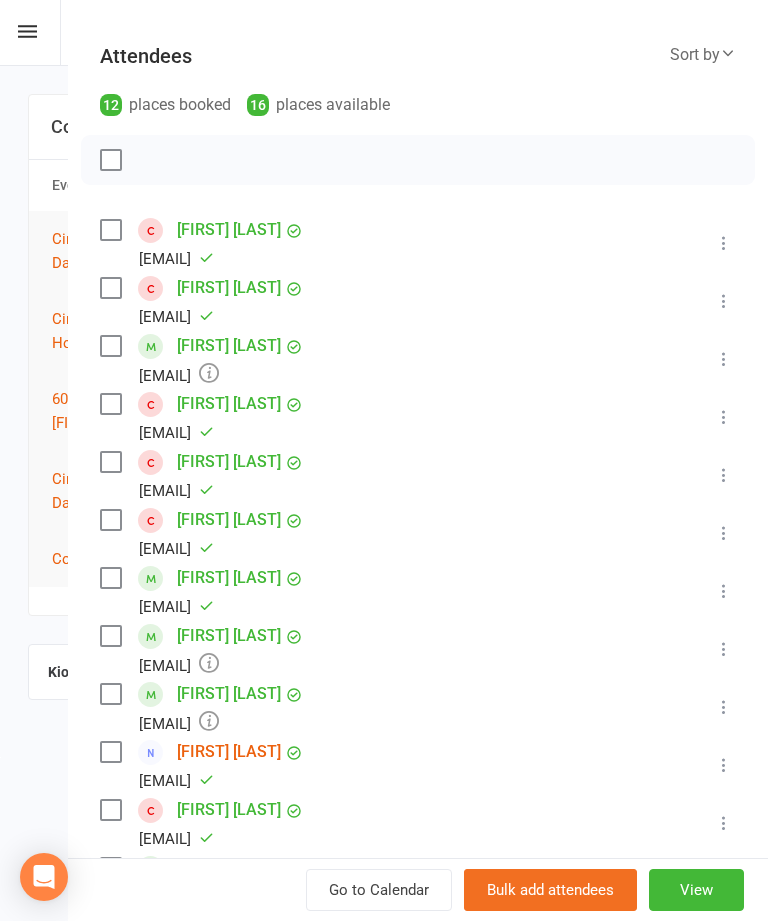 scroll, scrollTop: 247, scrollLeft: 0, axis: vertical 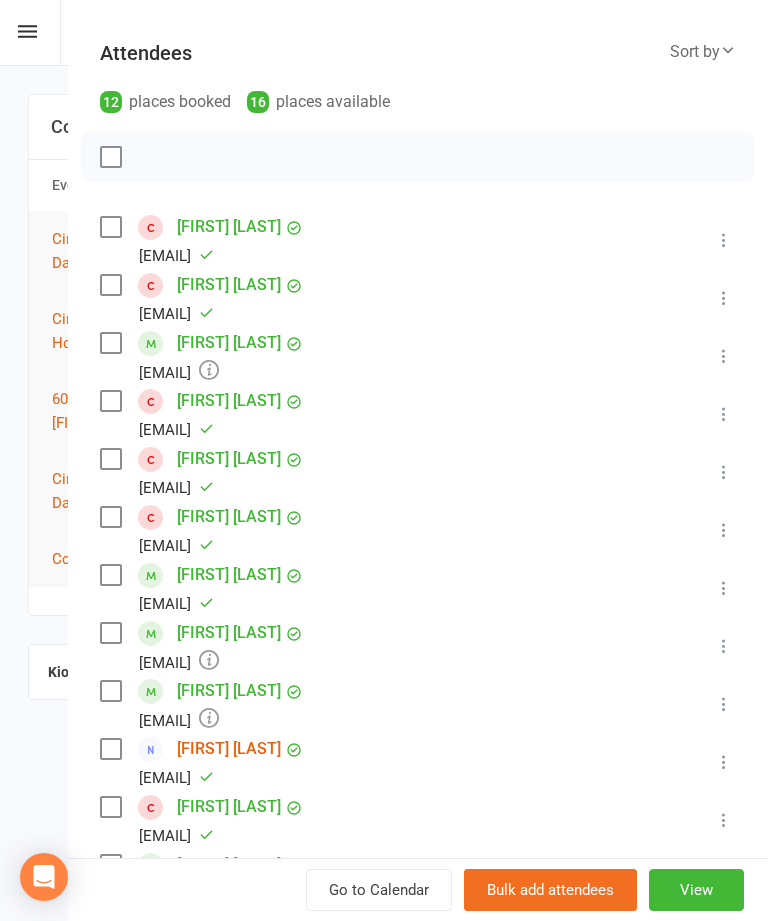 click at bounding box center (724, 240) 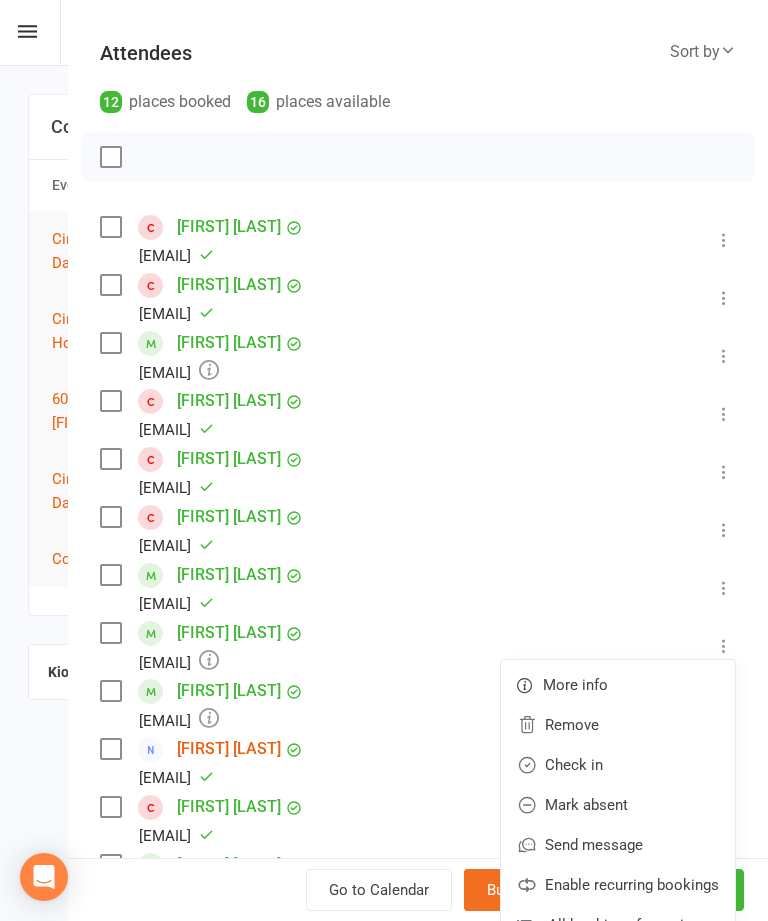 click on "Check in" at bounding box center (618, 725) 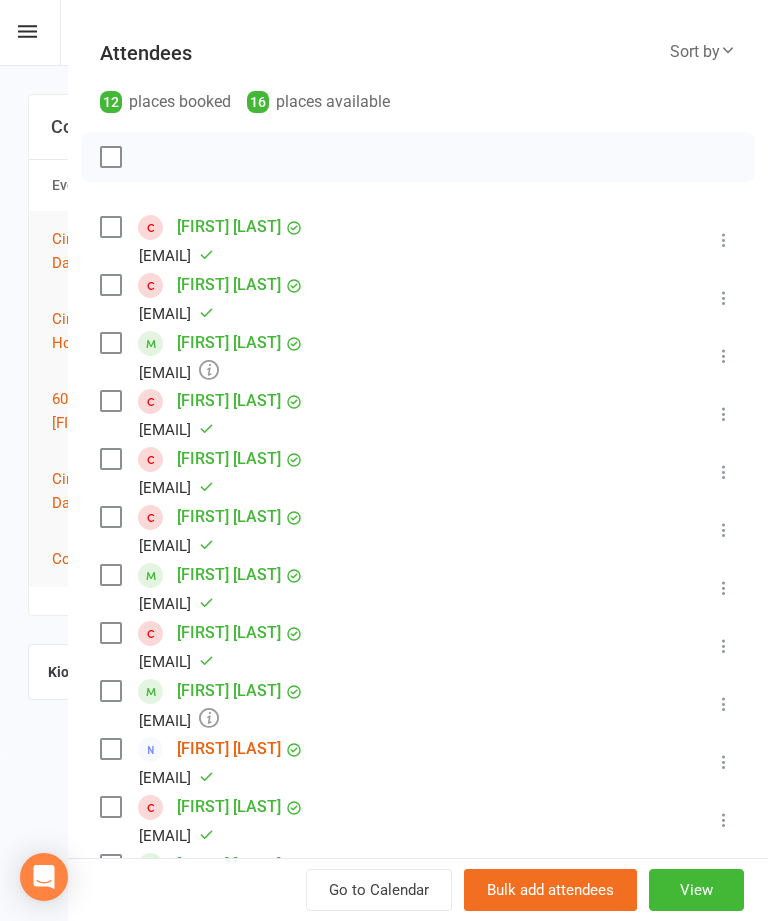 click on "[FIRST] [LAST]" at bounding box center [229, 749] 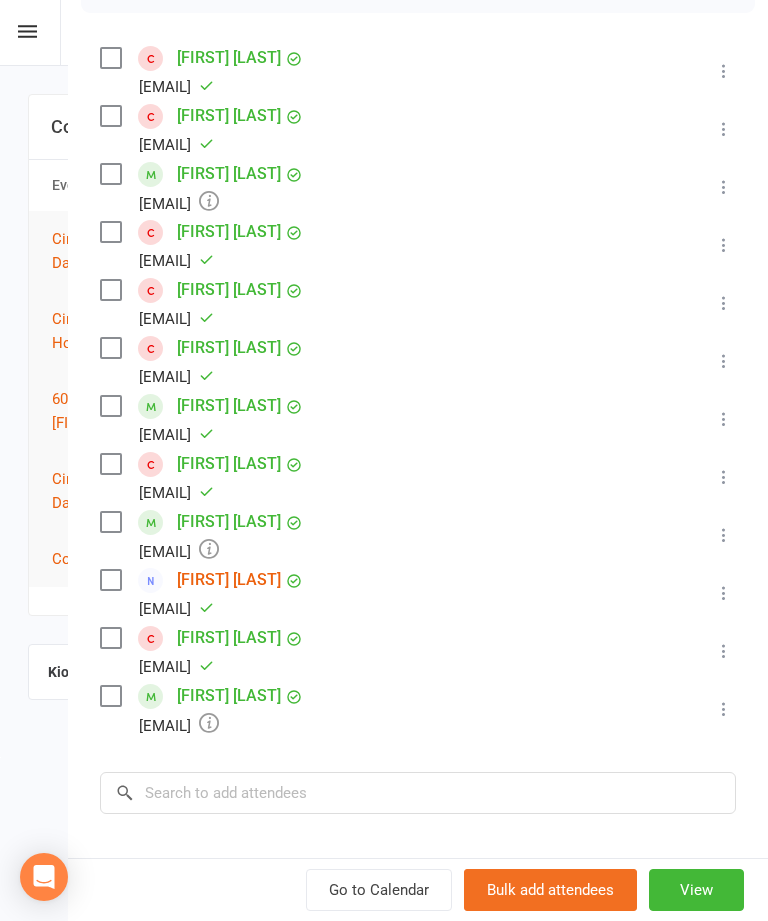 scroll, scrollTop: 431, scrollLeft: 0, axis: vertical 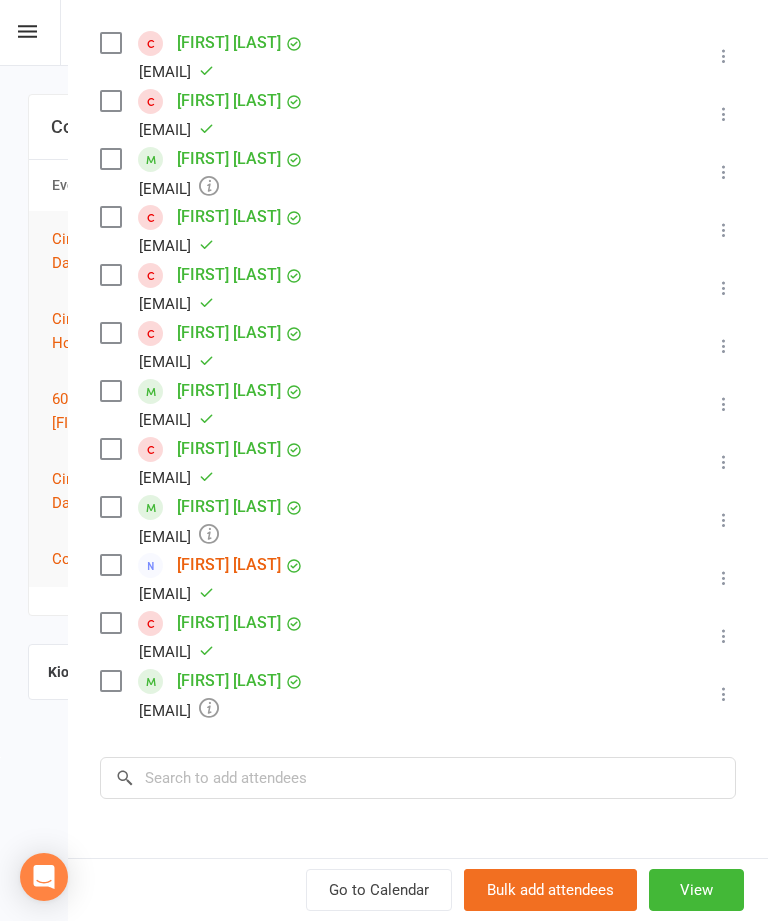 click at bounding box center (724, 56) 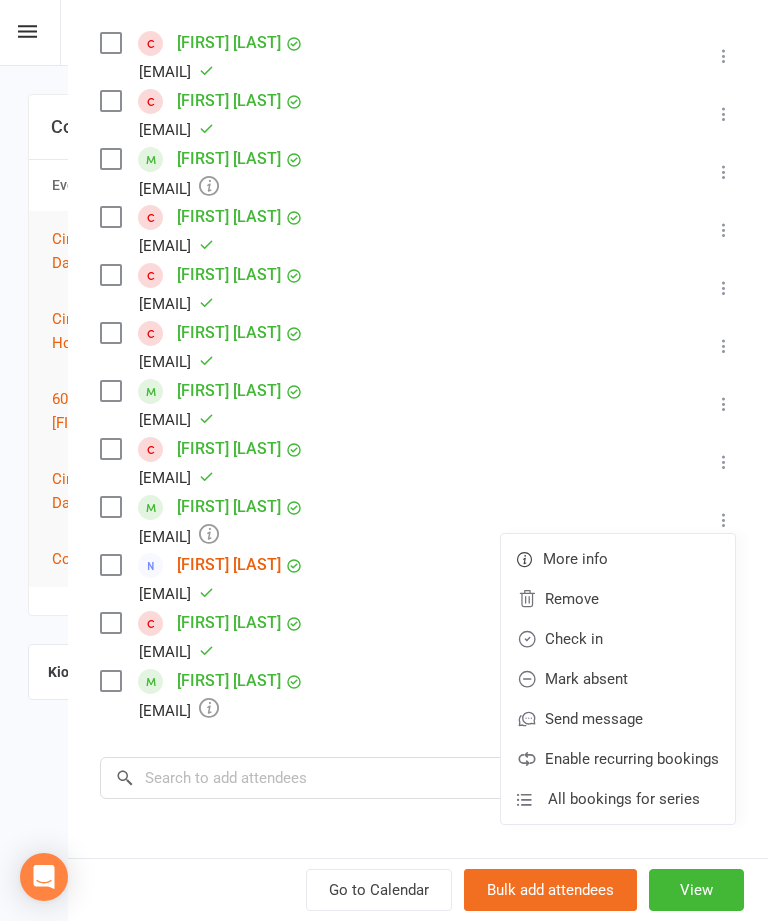 click on "Check in" at bounding box center (618, 599) 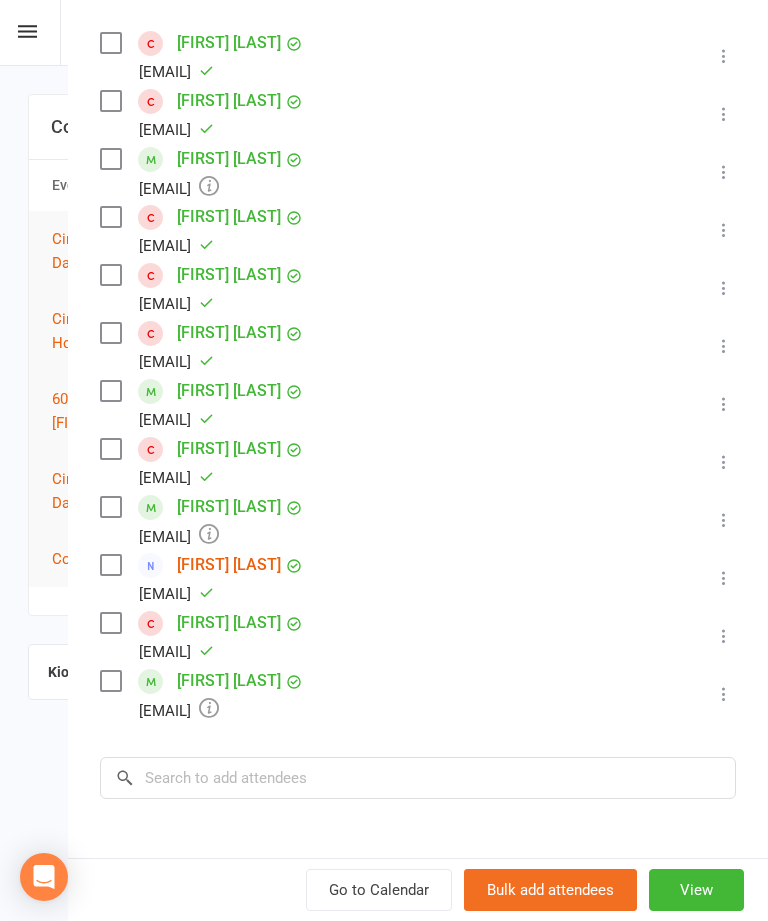 click at bounding box center (724, 56) 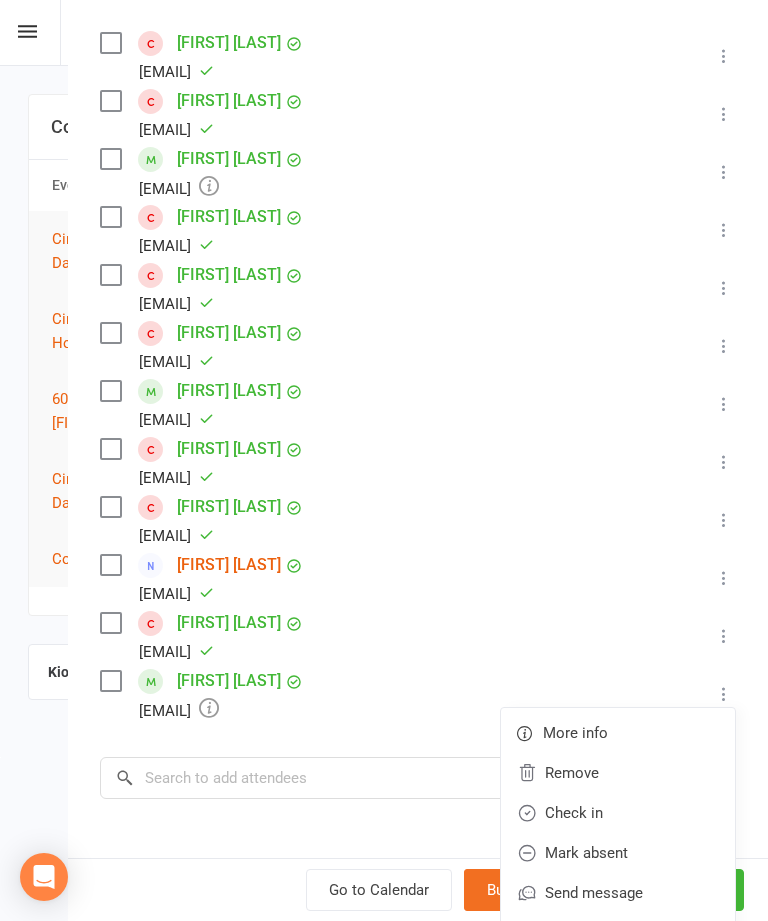 click on "Check in" at bounding box center (618, 773) 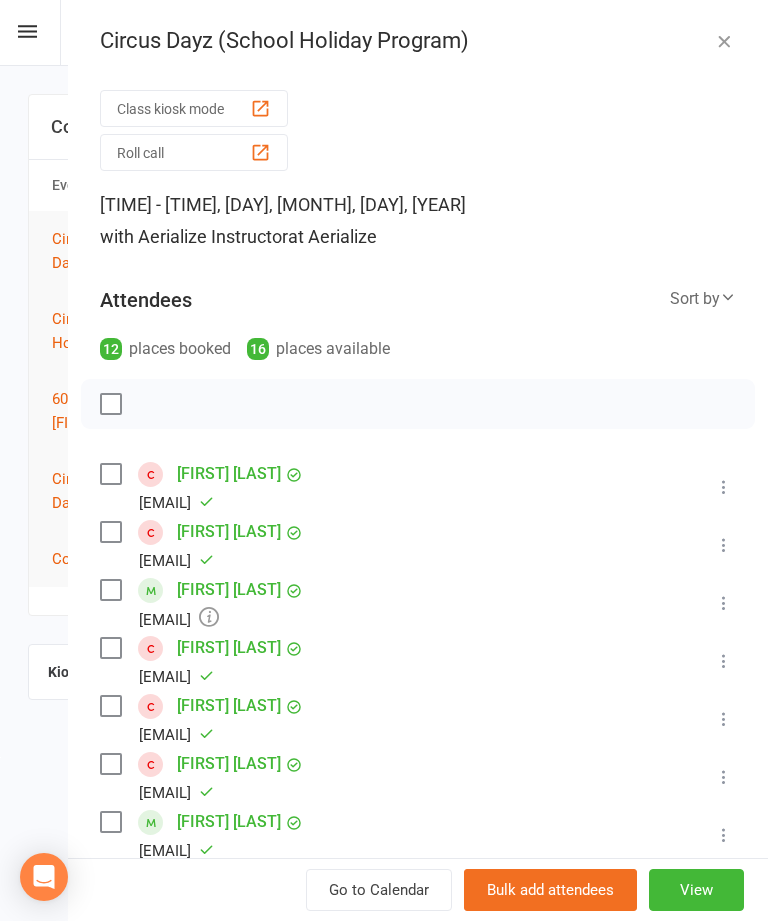 scroll, scrollTop: -1, scrollLeft: 0, axis: vertical 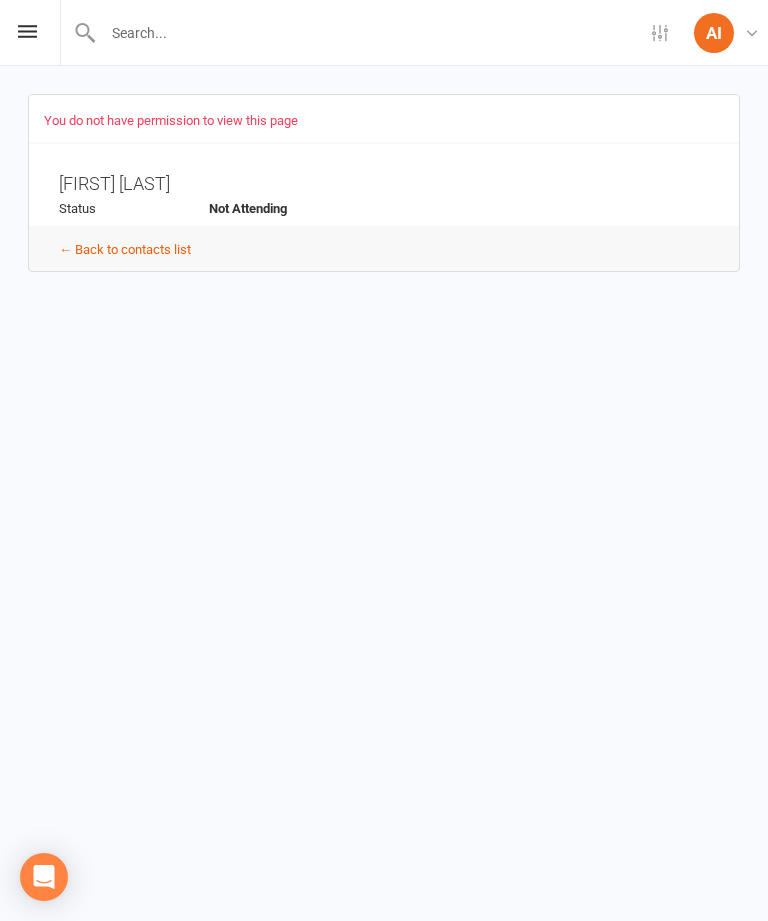 click on "← Back to contacts list" at bounding box center (125, 249) 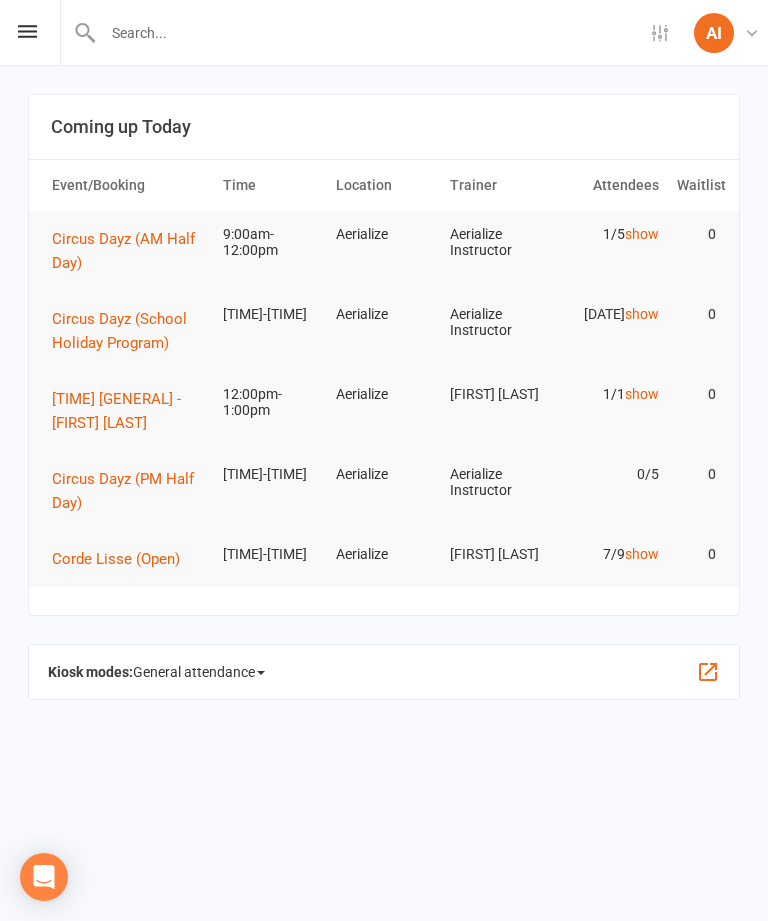 scroll, scrollTop: 0, scrollLeft: 0, axis: both 